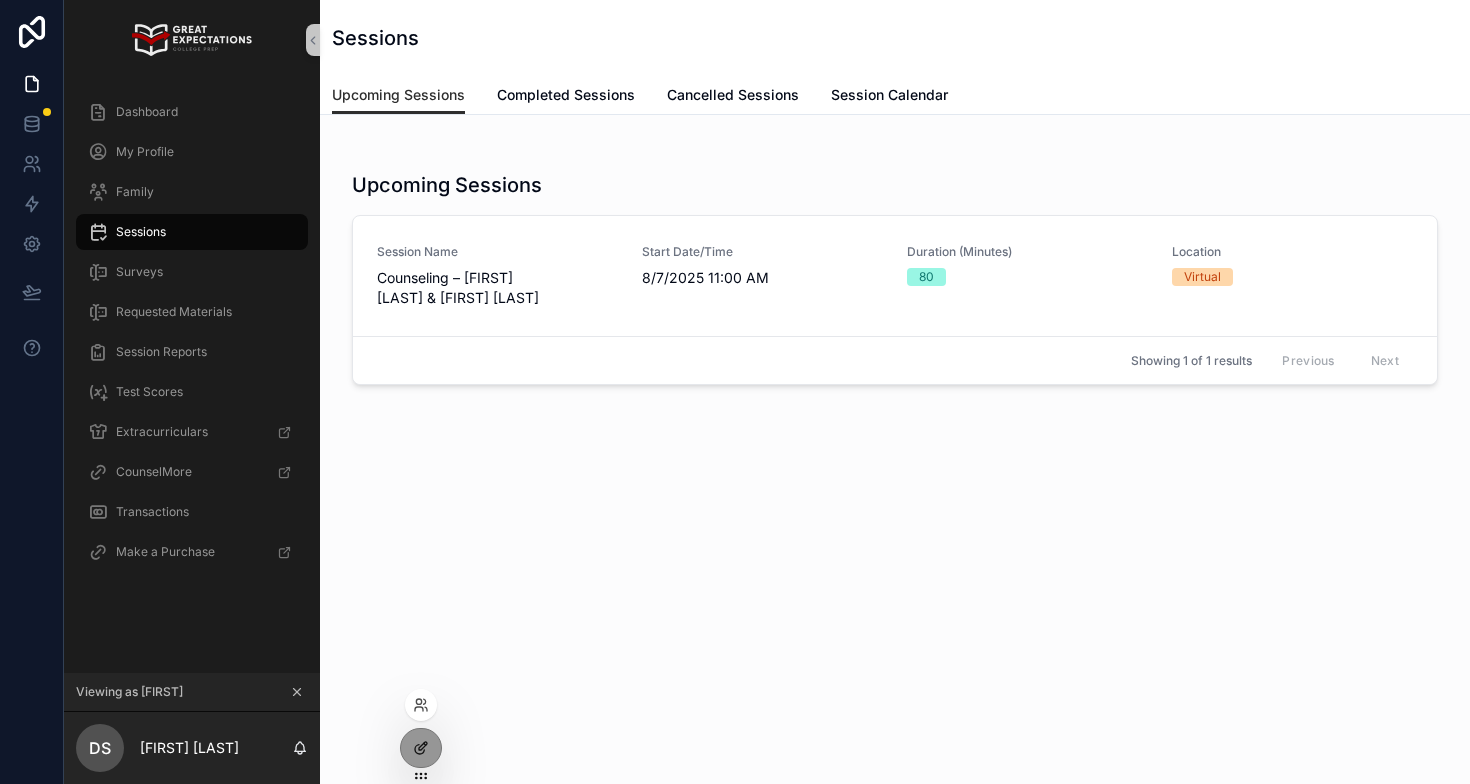 scroll, scrollTop: 0, scrollLeft: 0, axis: both 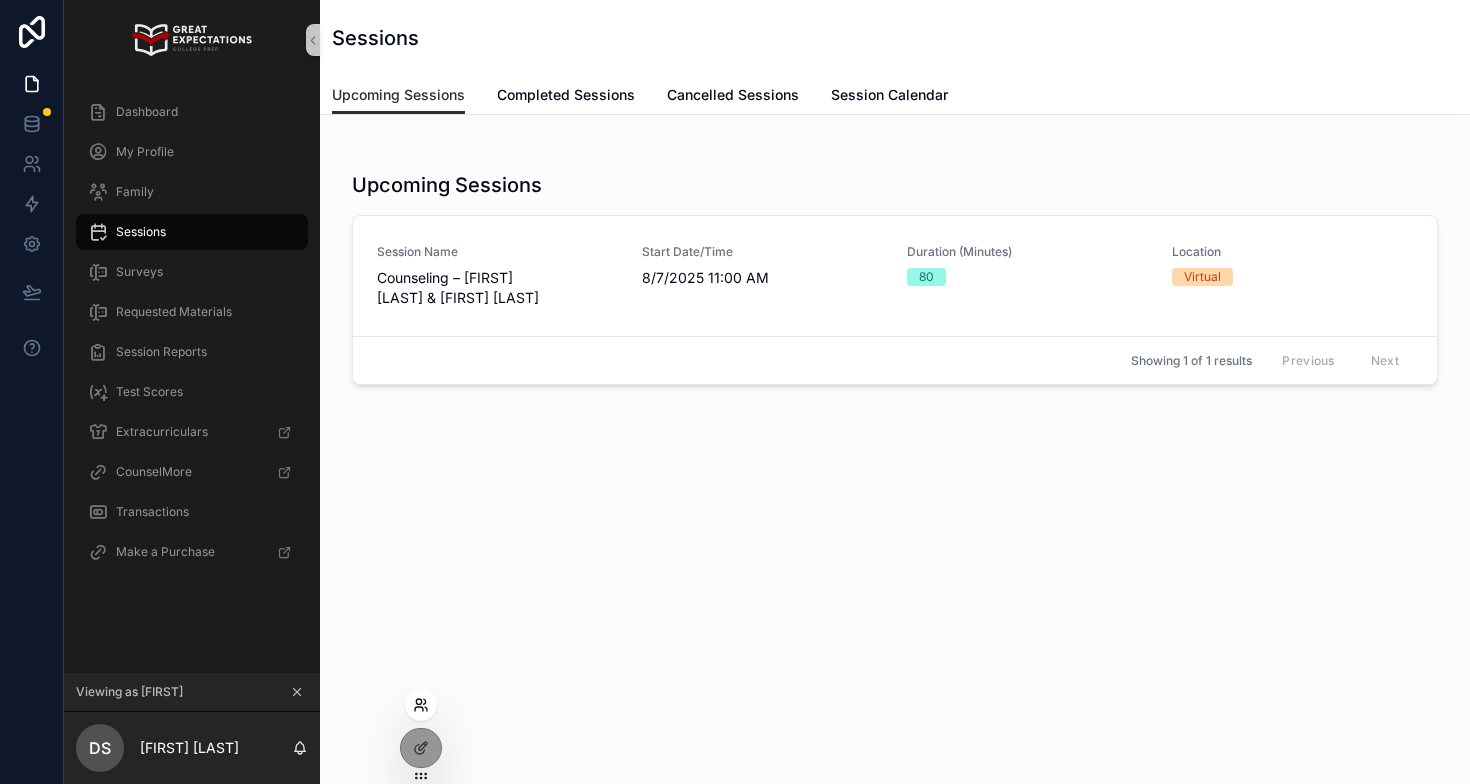 click 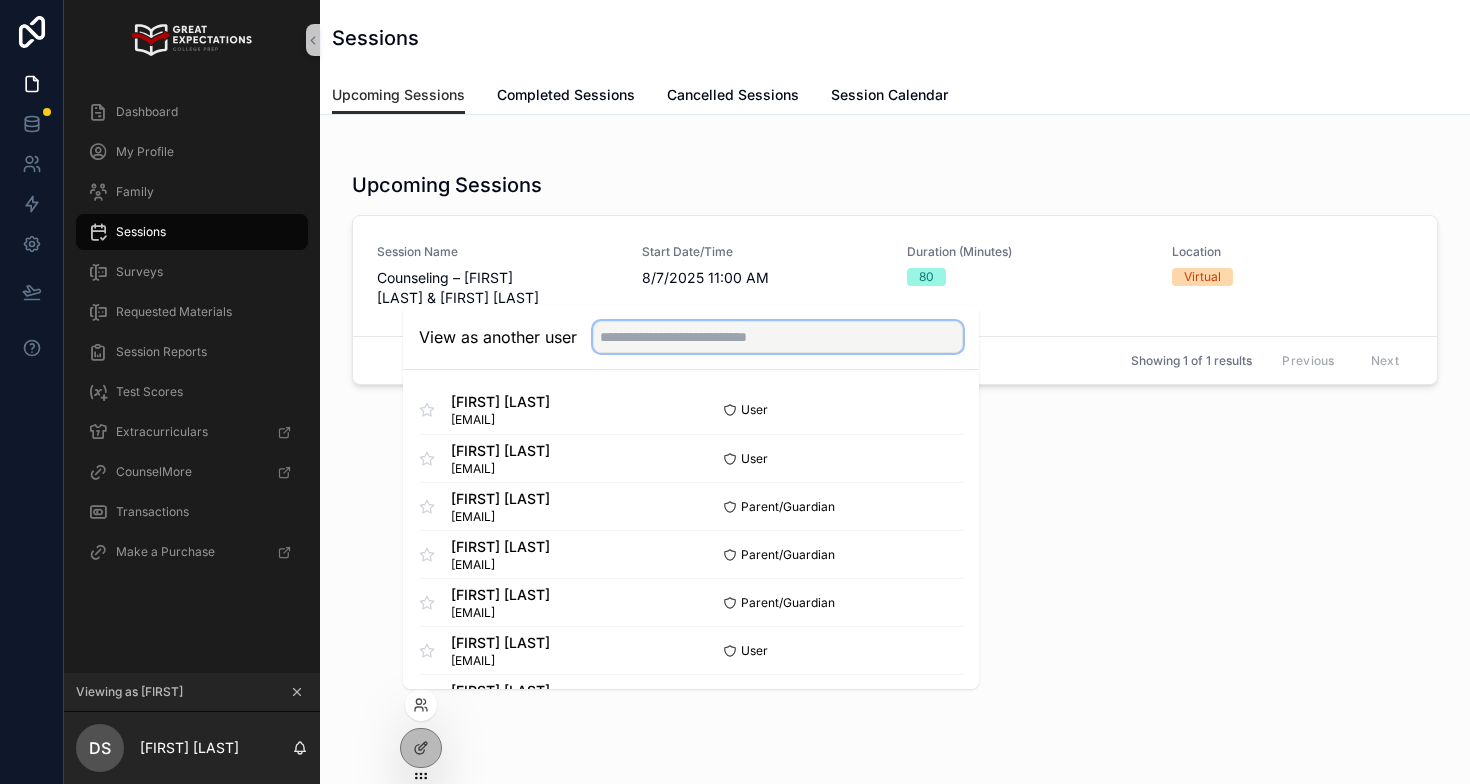 click at bounding box center (778, 337) 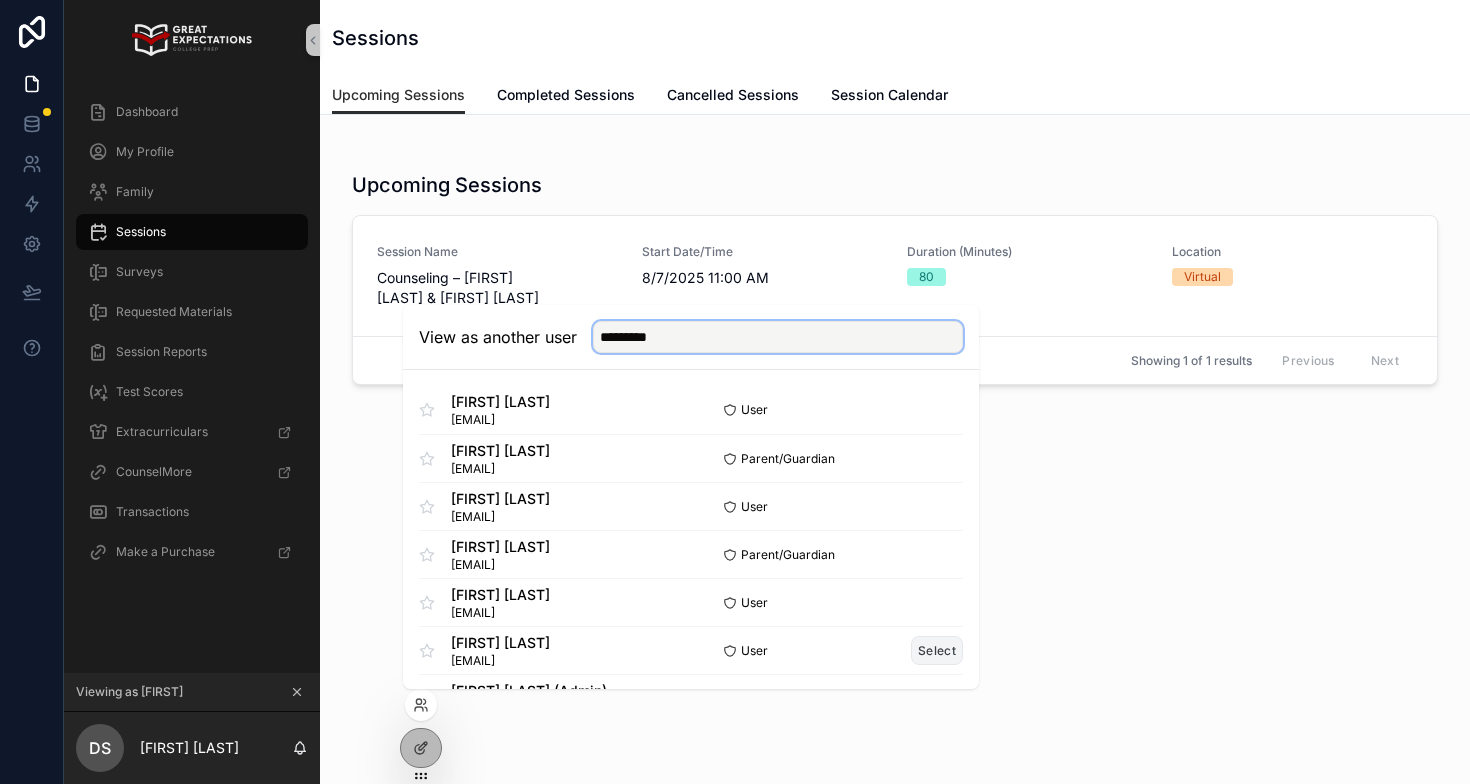 type on "*********" 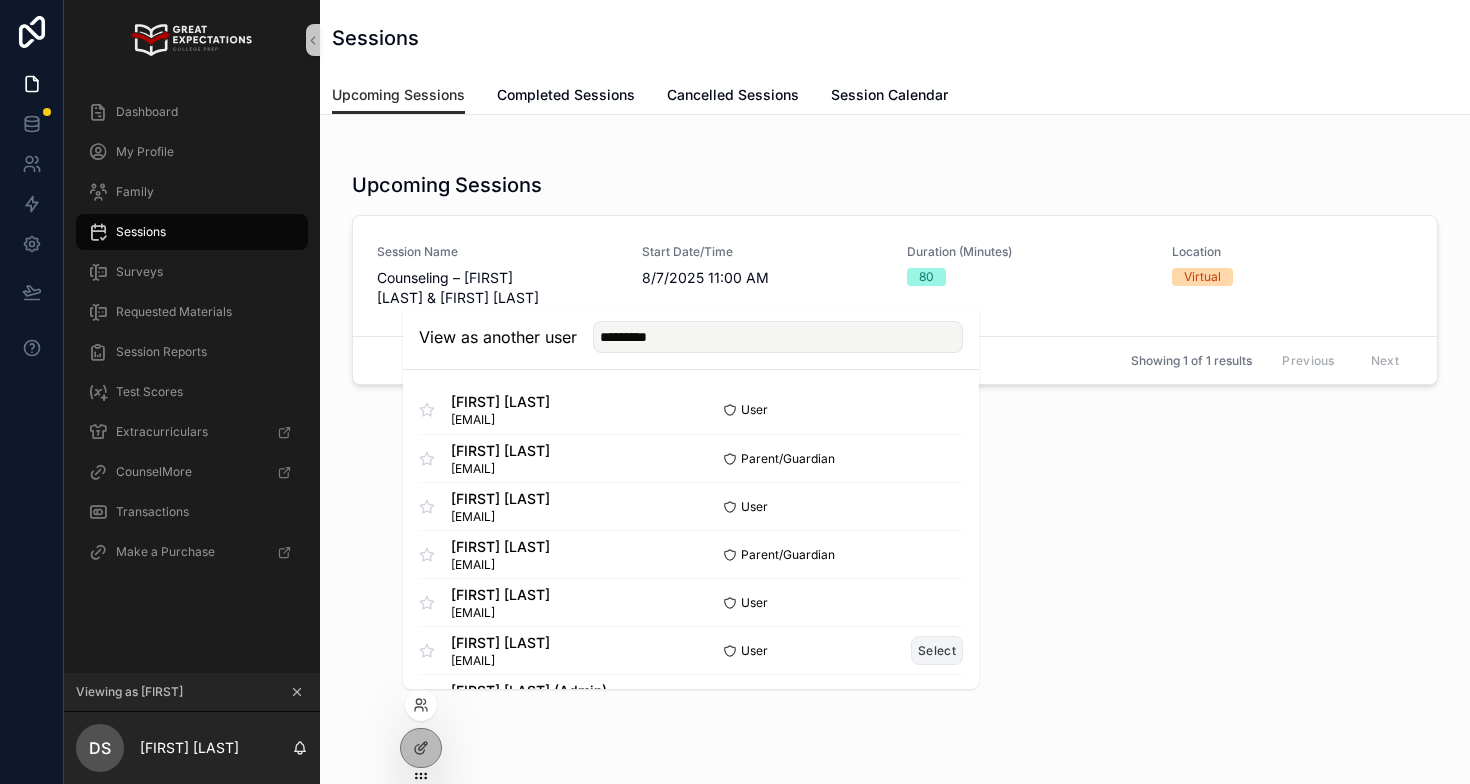 click on "Select" at bounding box center (937, 650) 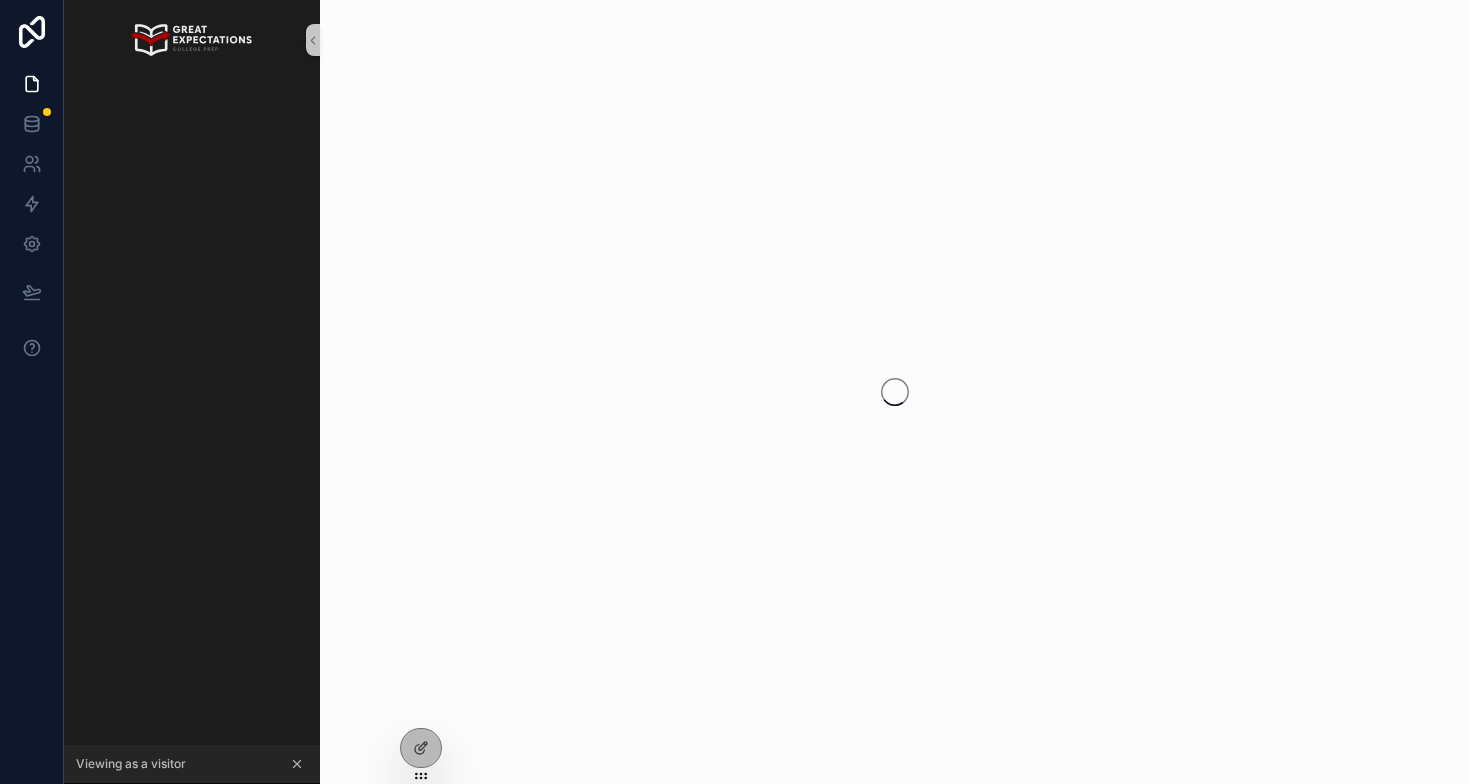 scroll, scrollTop: 0, scrollLeft: 0, axis: both 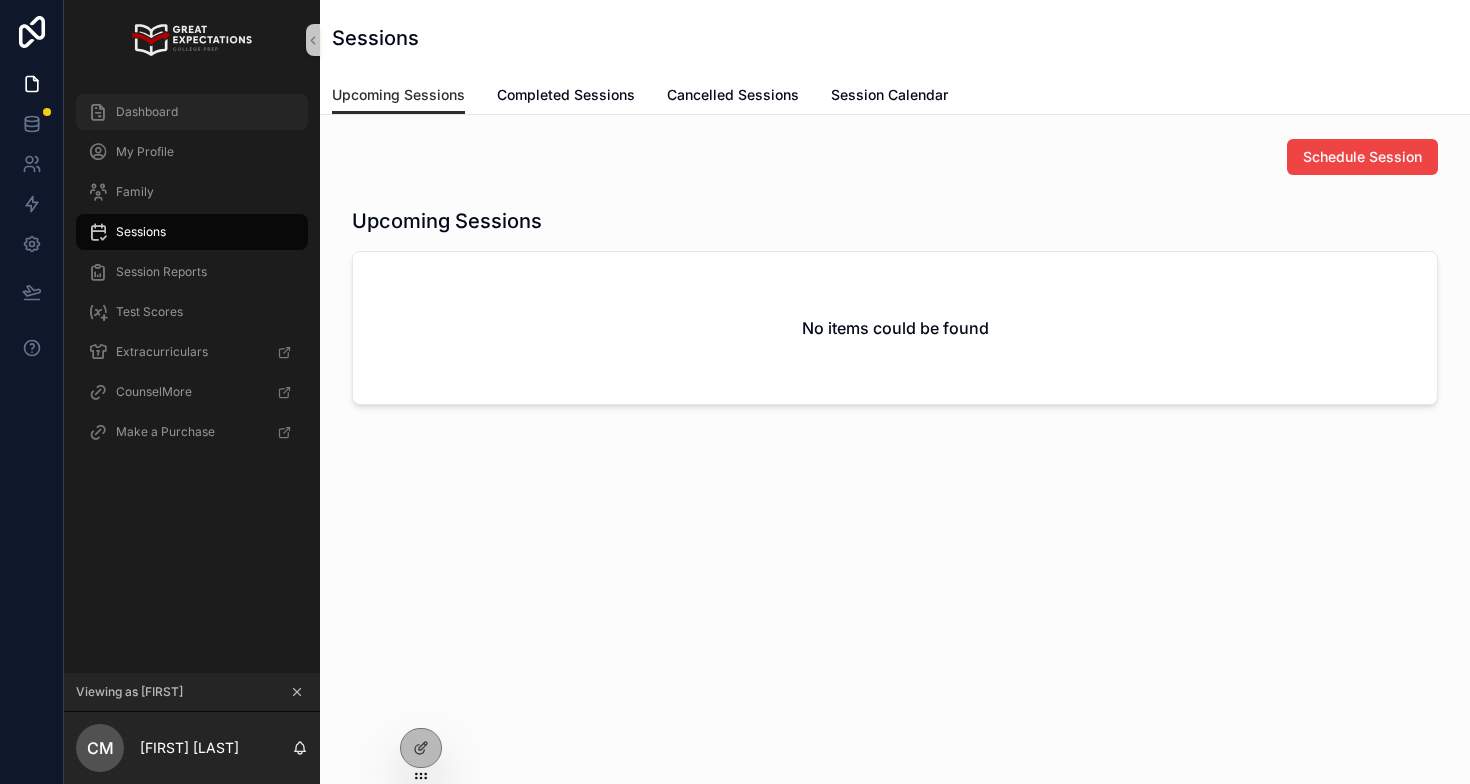 click on "Dashboard" at bounding box center [192, 112] 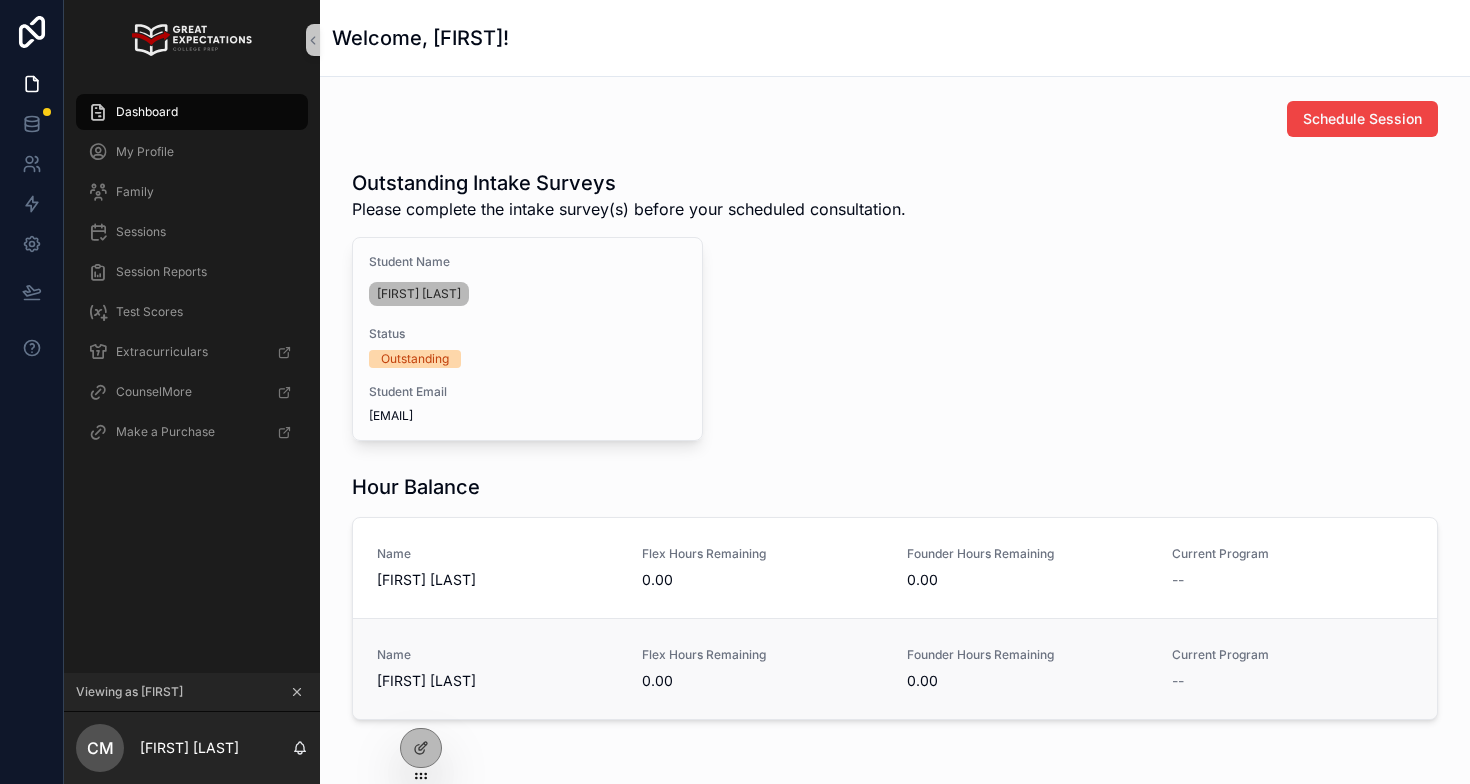 scroll, scrollTop: 616, scrollLeft: 0, axis: vertical 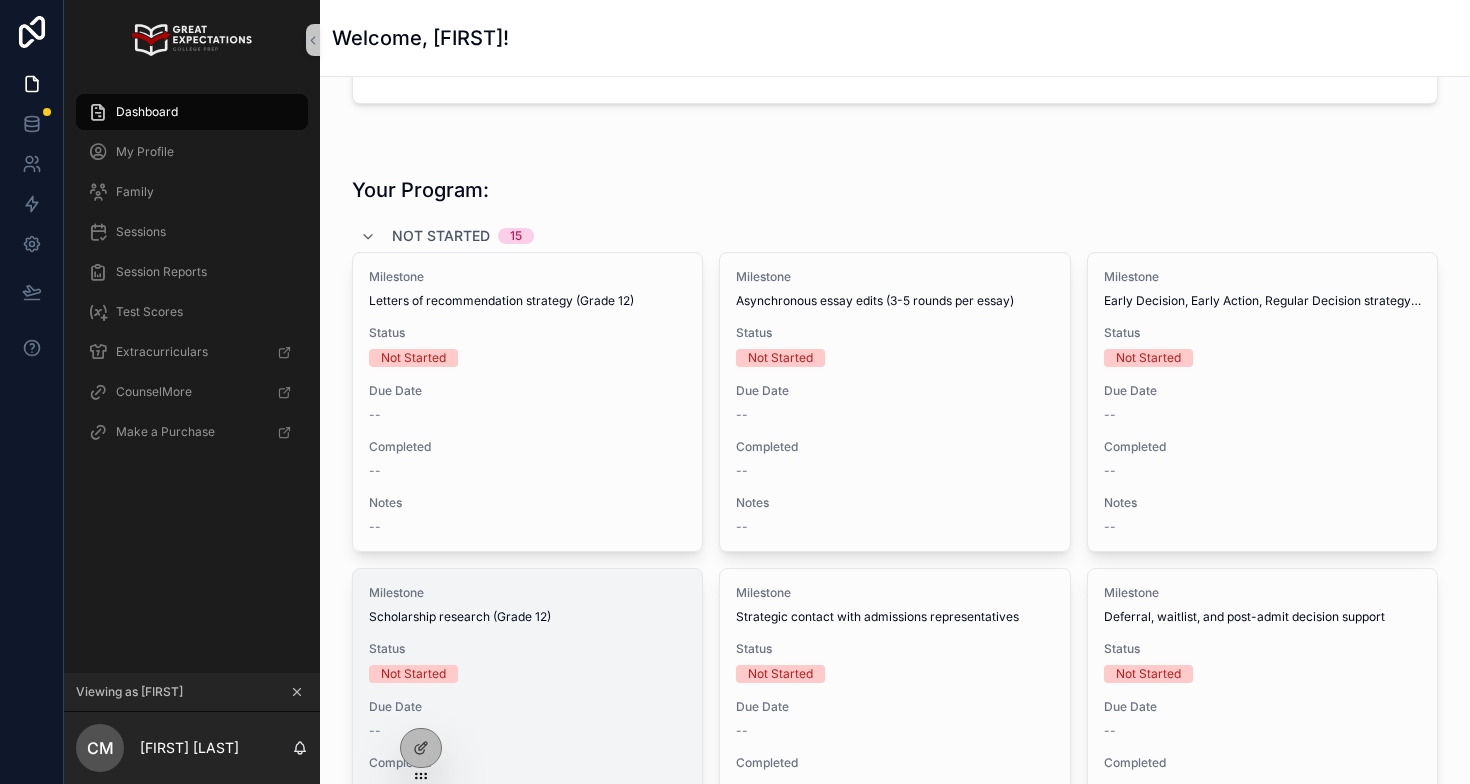 click on "Milestone Scholarship research (Grade 12) Status Not Started Due Date -- Completed -- Notes --" at bounding box center (527, 718) 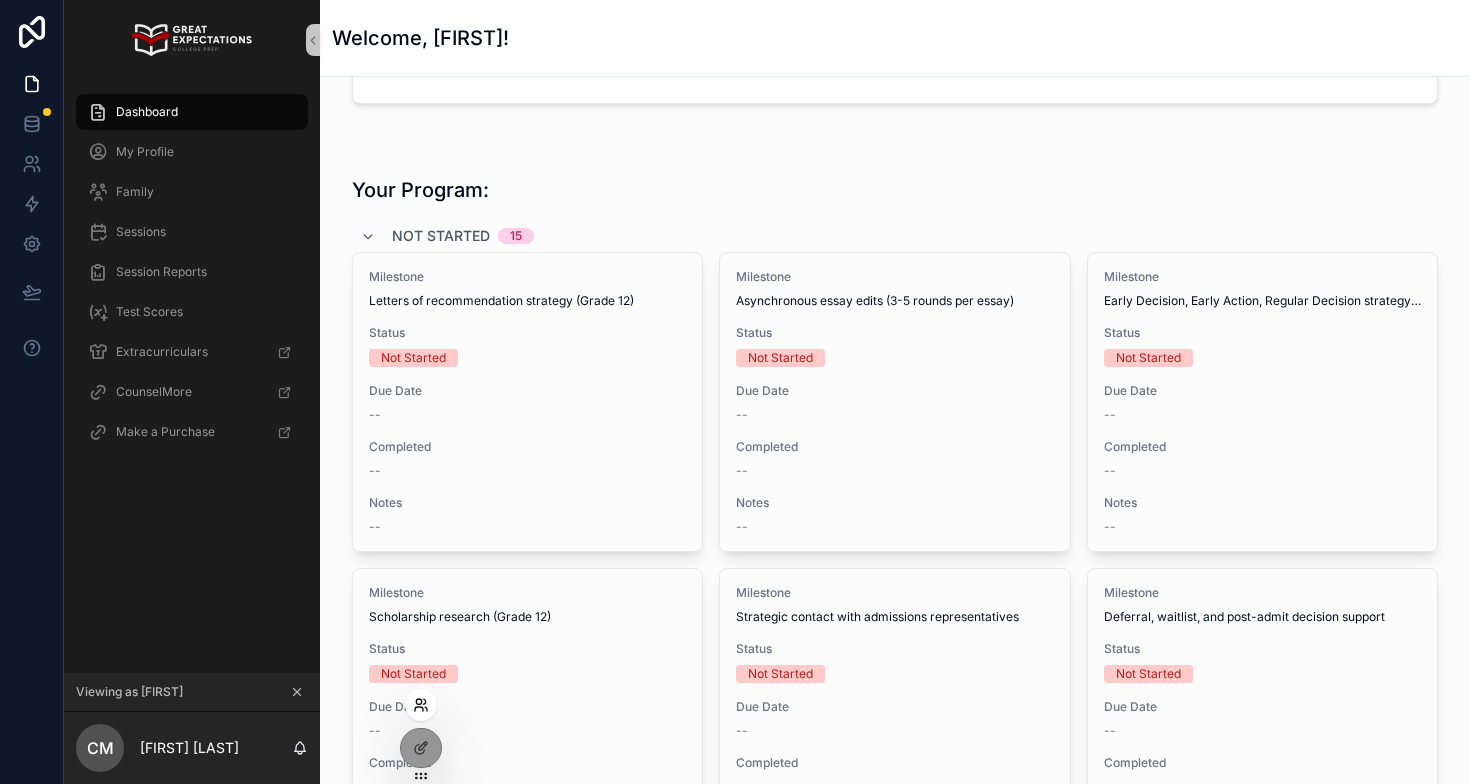 click 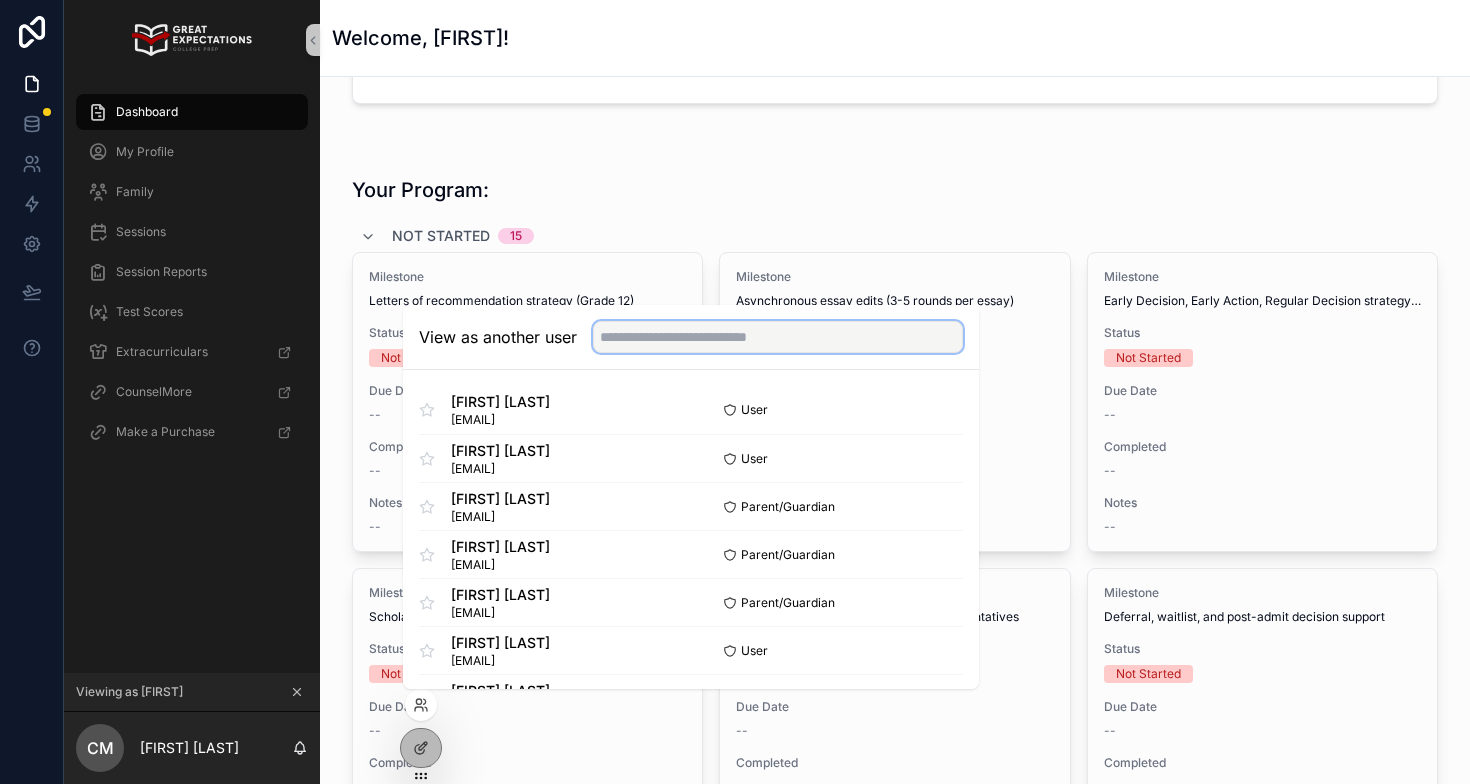click at bounding box center (778, 337) 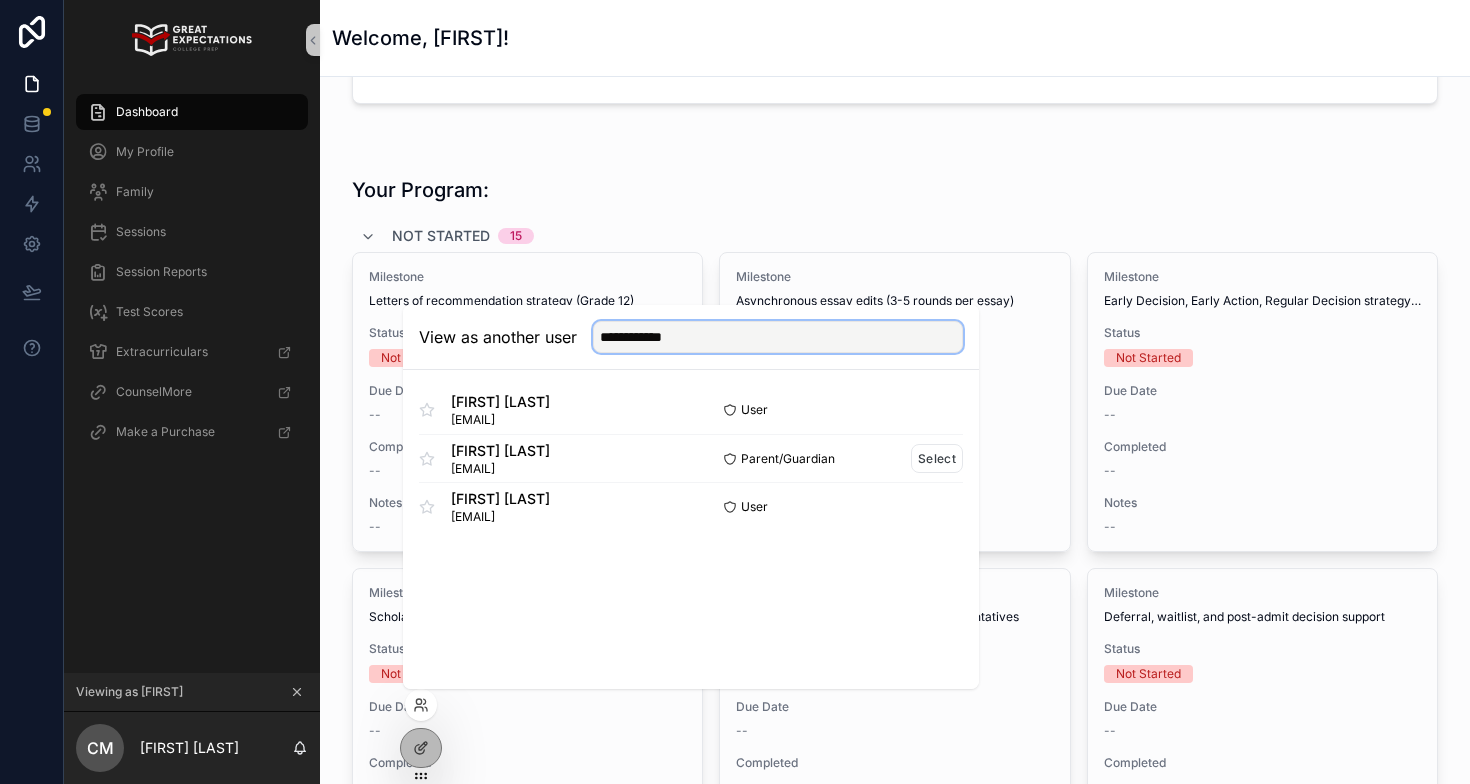 type on "**********" 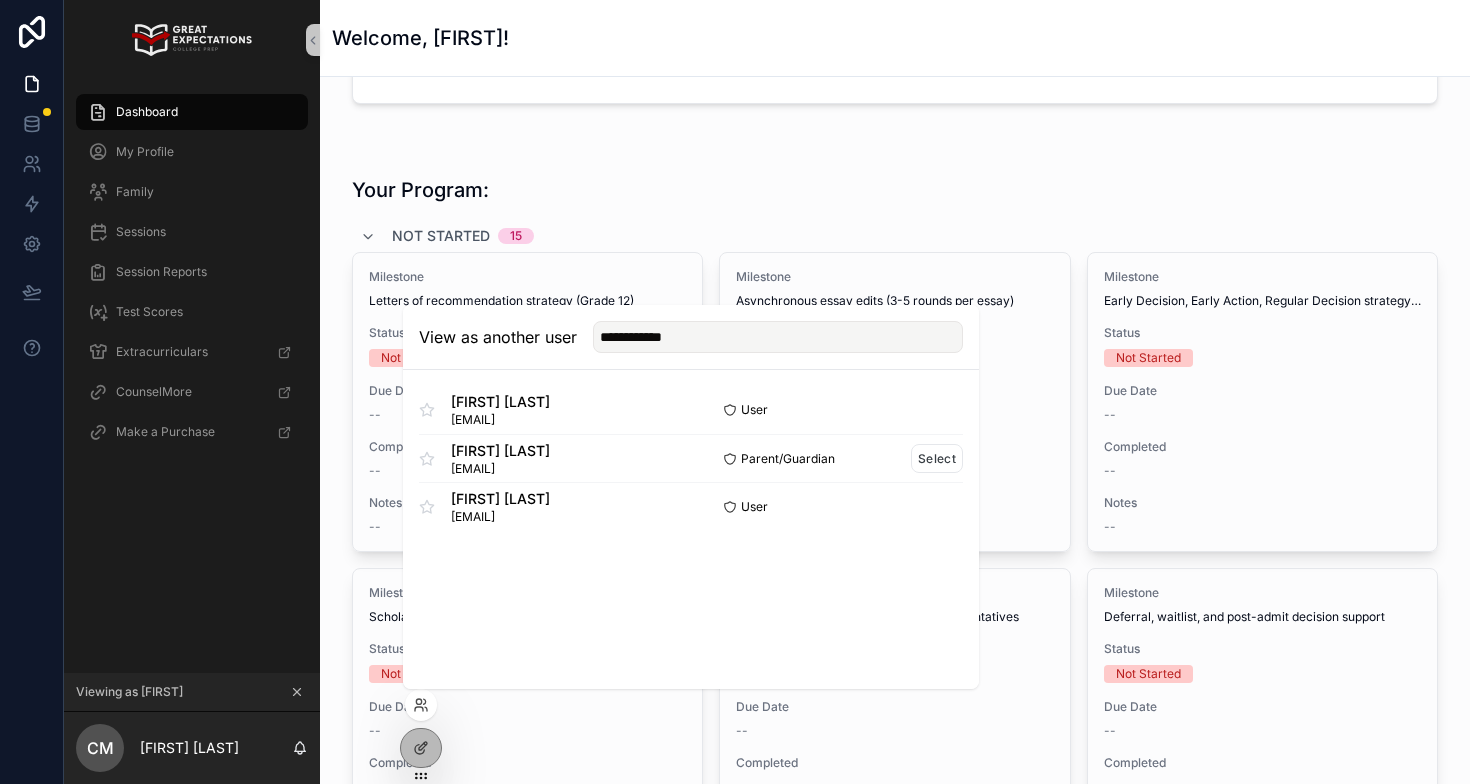 click on "Parent/Guardian Select" at bounding box center [827, 458] 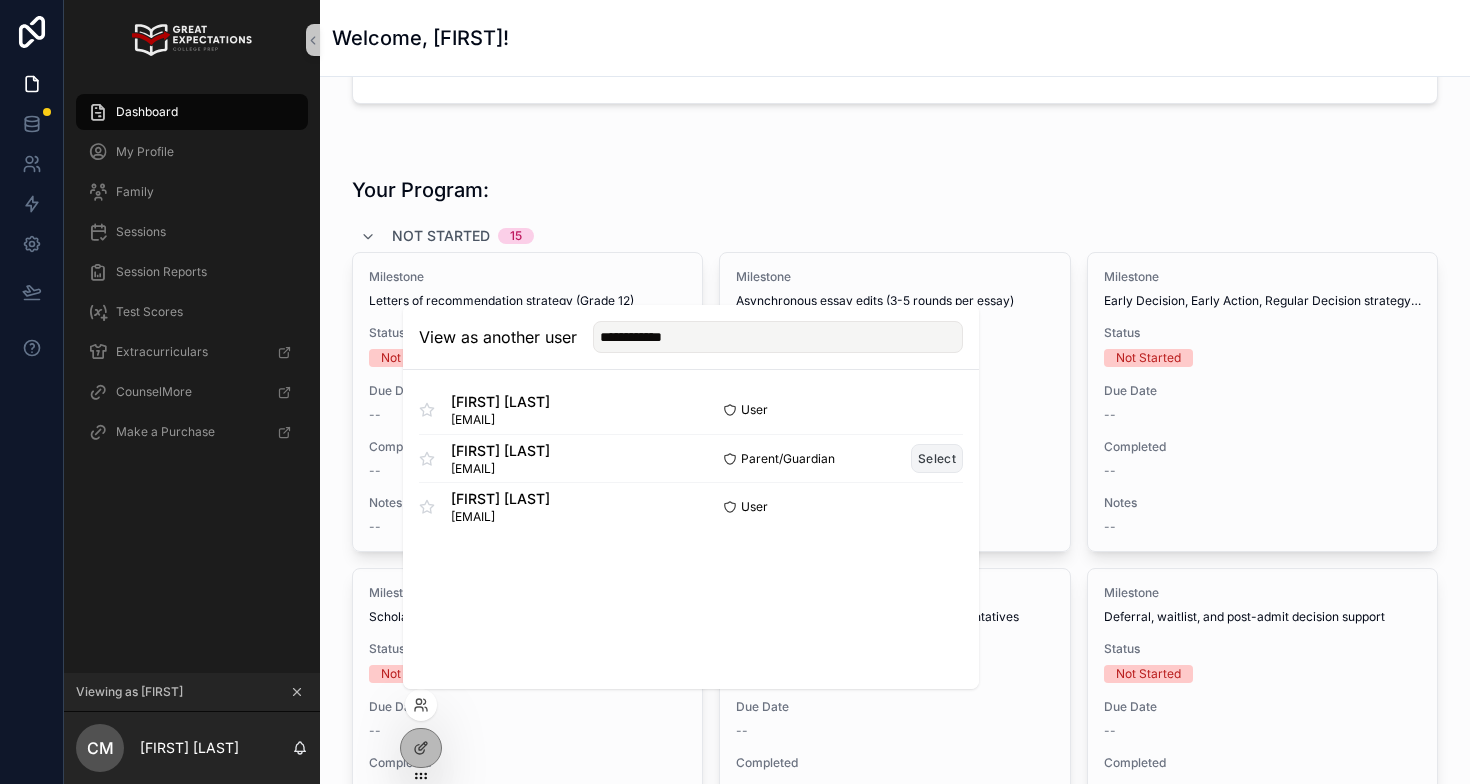 click on "Select" at bounding box center [937, 458] 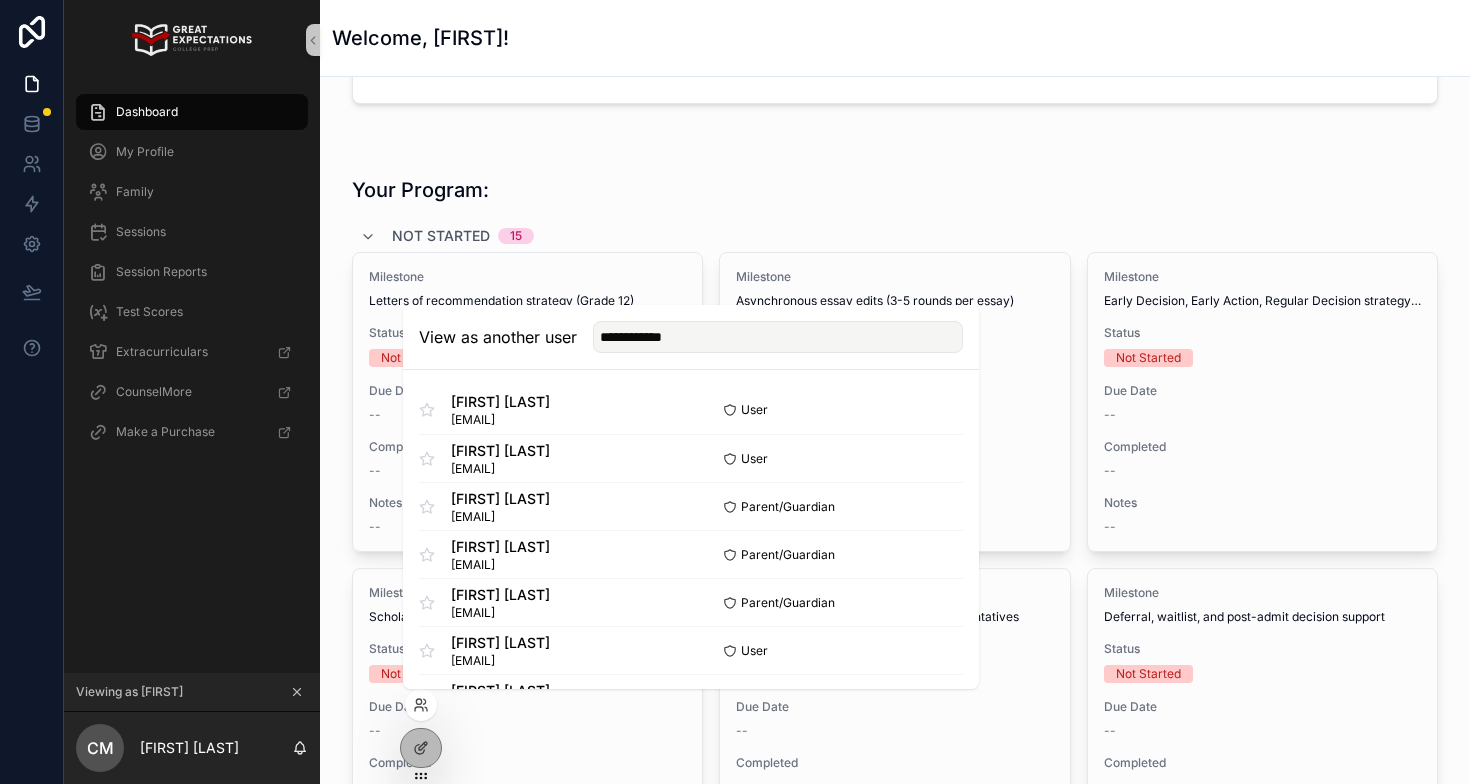 type 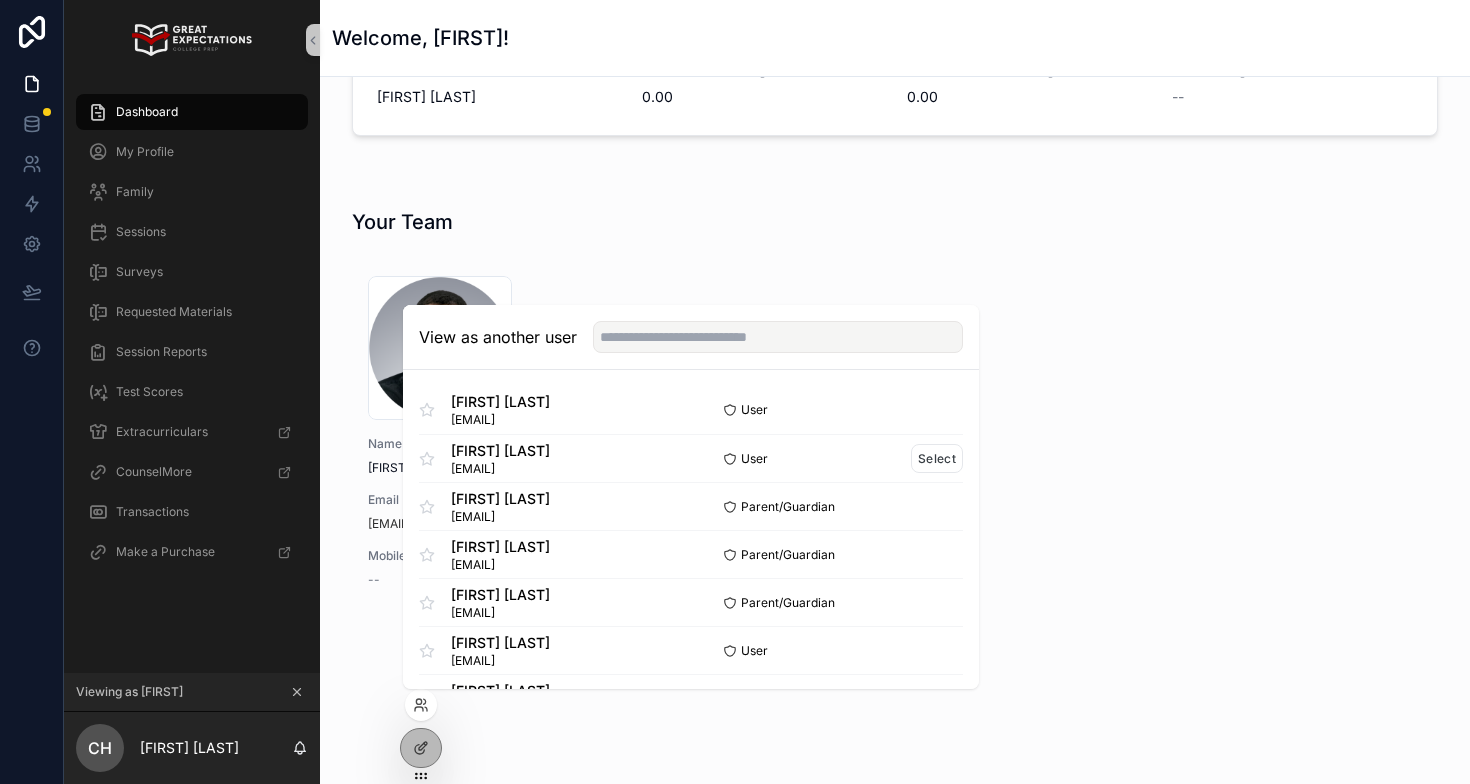 scroll, scrollTop: 312, scrollLeft: 0, axis: vertical 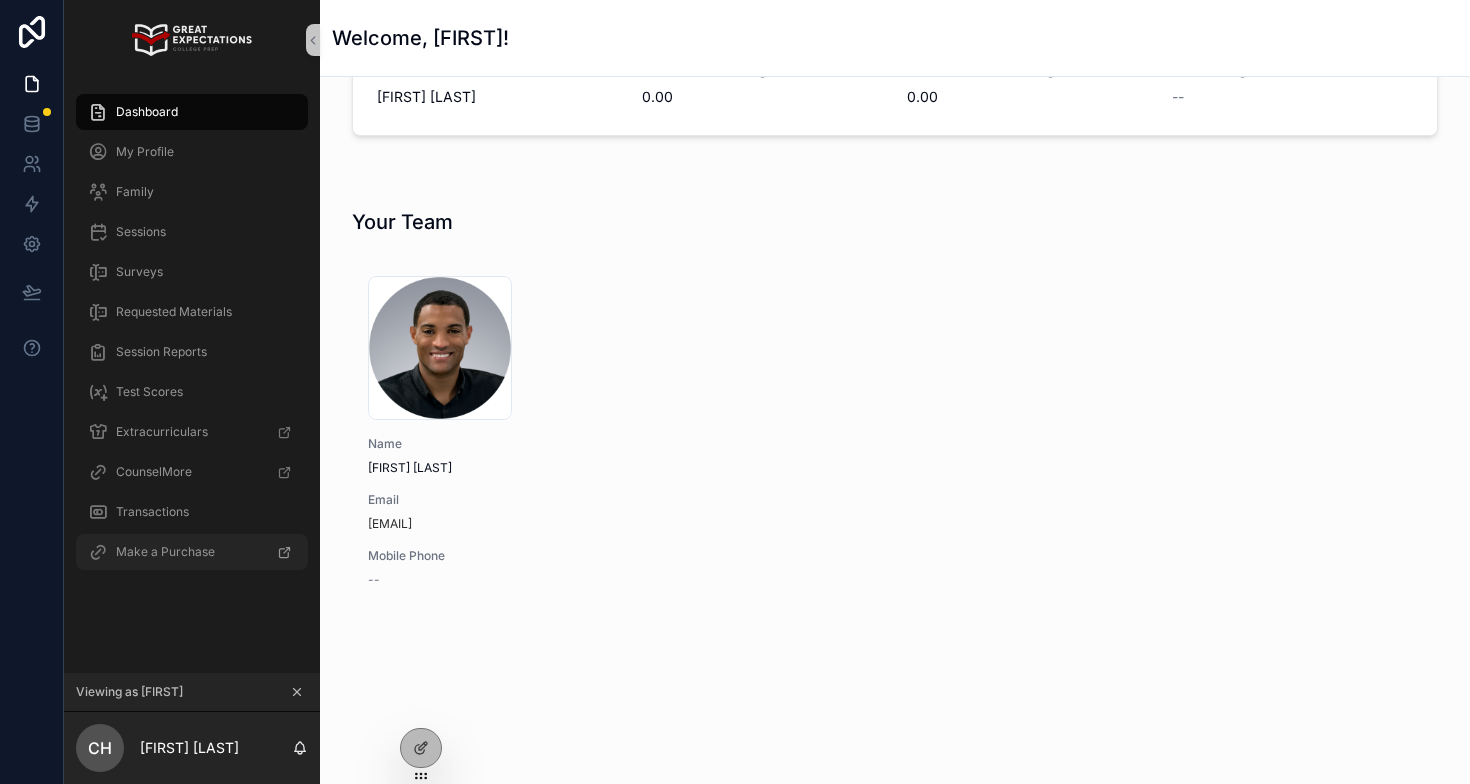 click on "Make a Purchase" at bounding box center (165, 552) 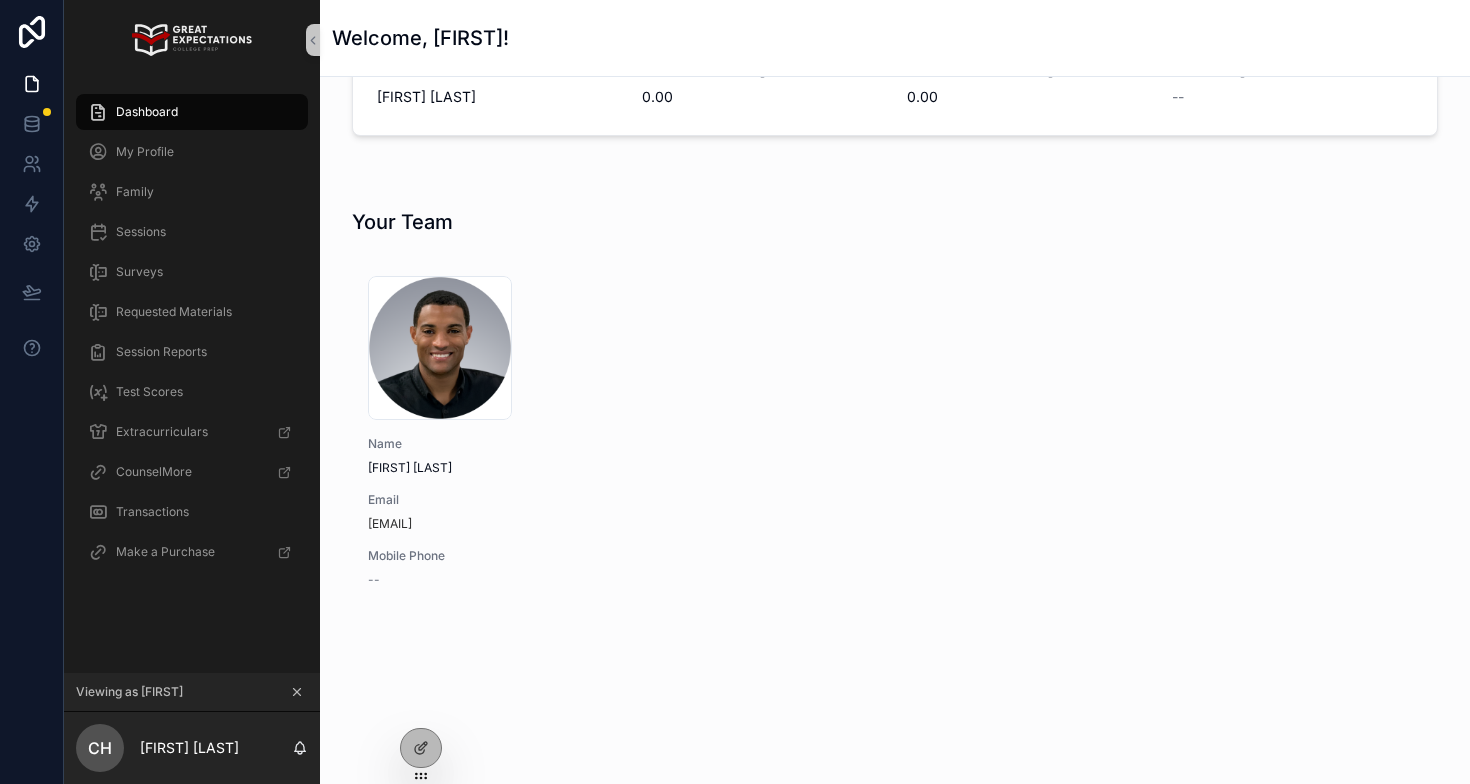 click 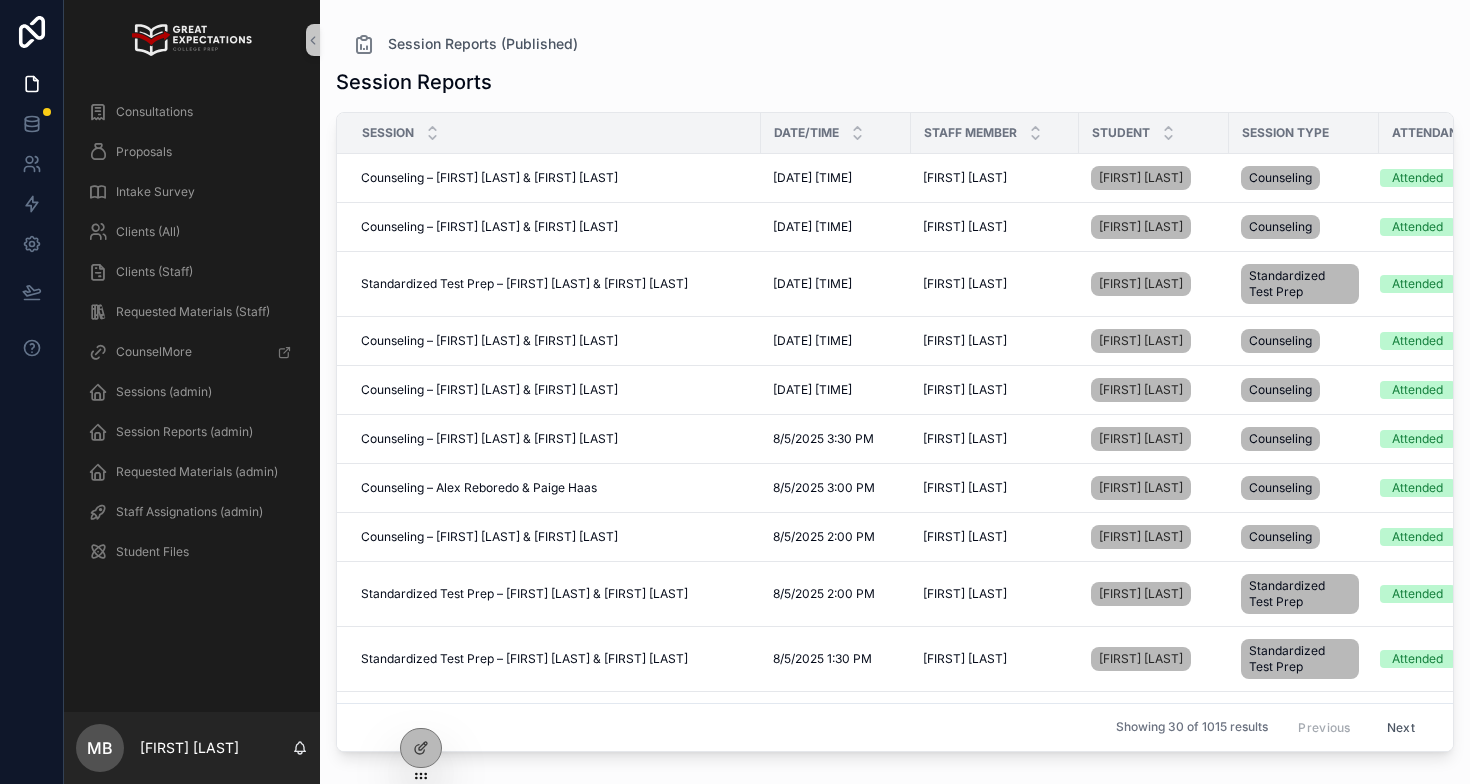 scroll, scrollTop: 0, scrollLeft: 0, axis: both 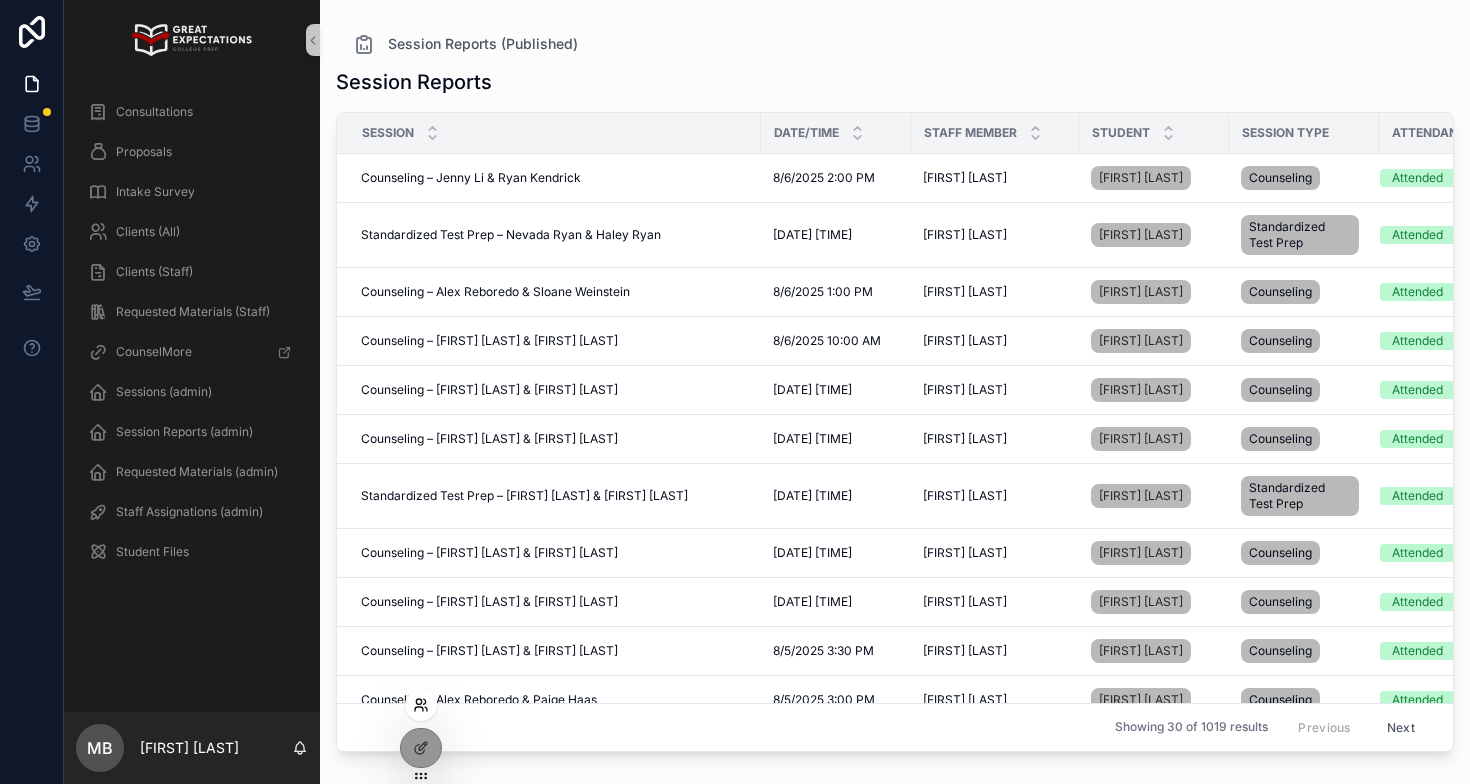 click 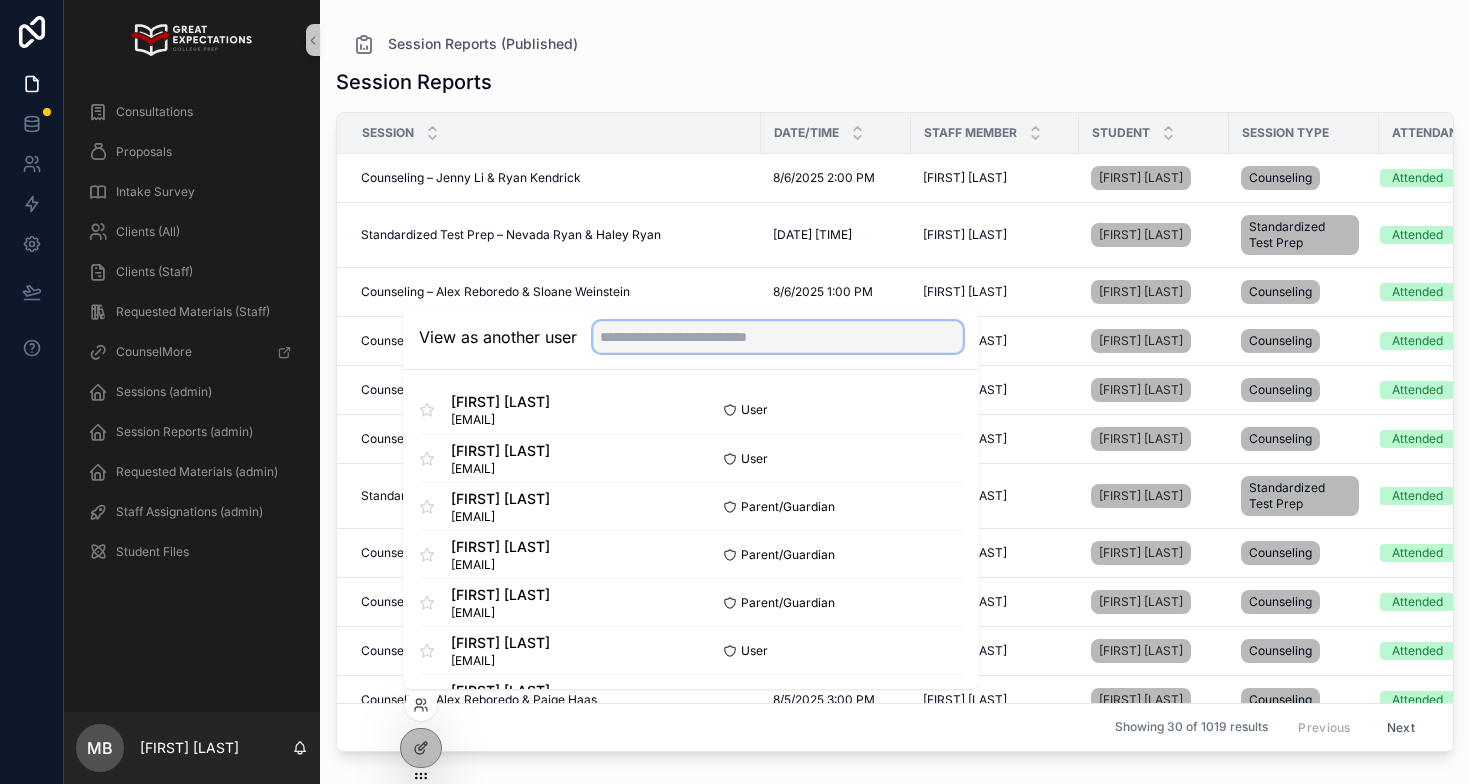 click at bounding box center (778, 337) 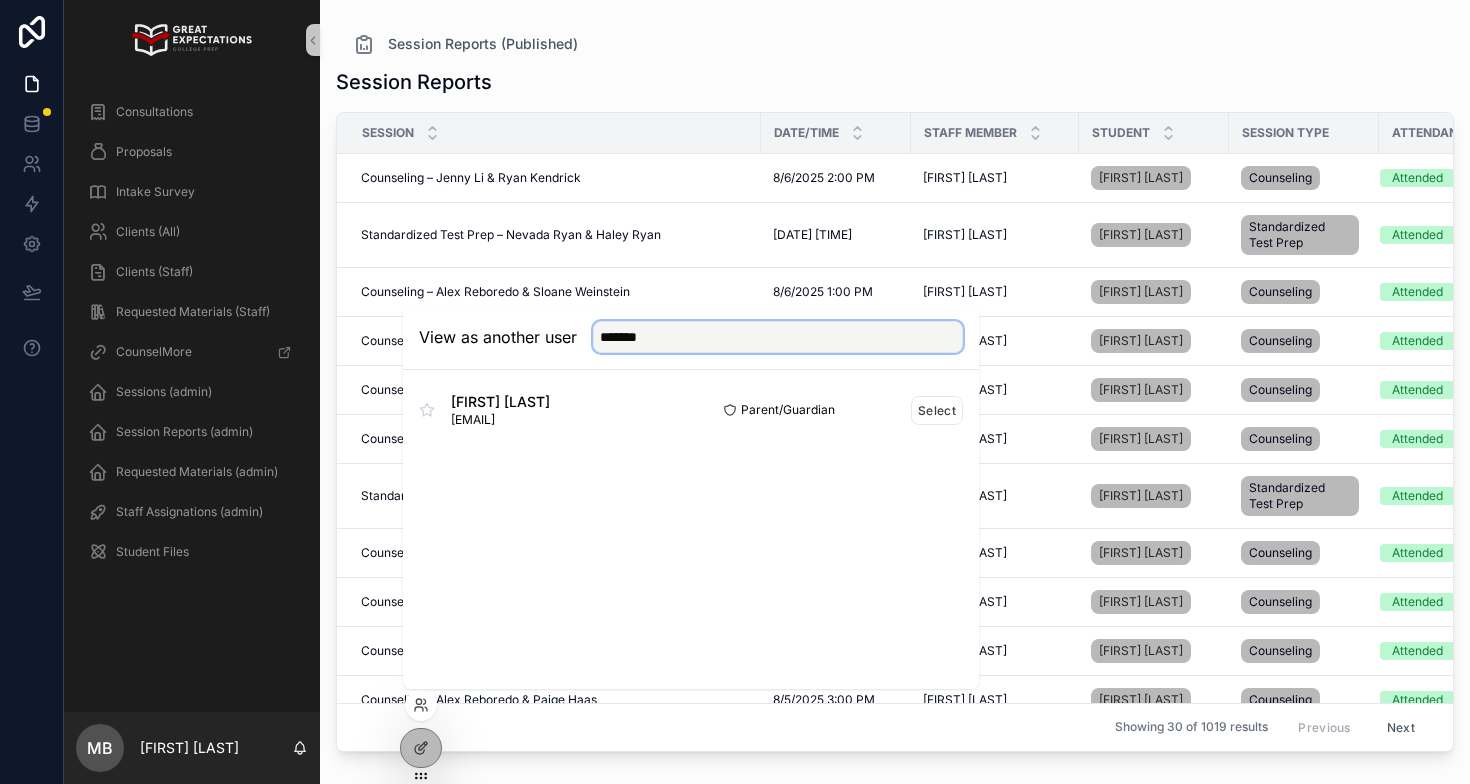 type on "******" 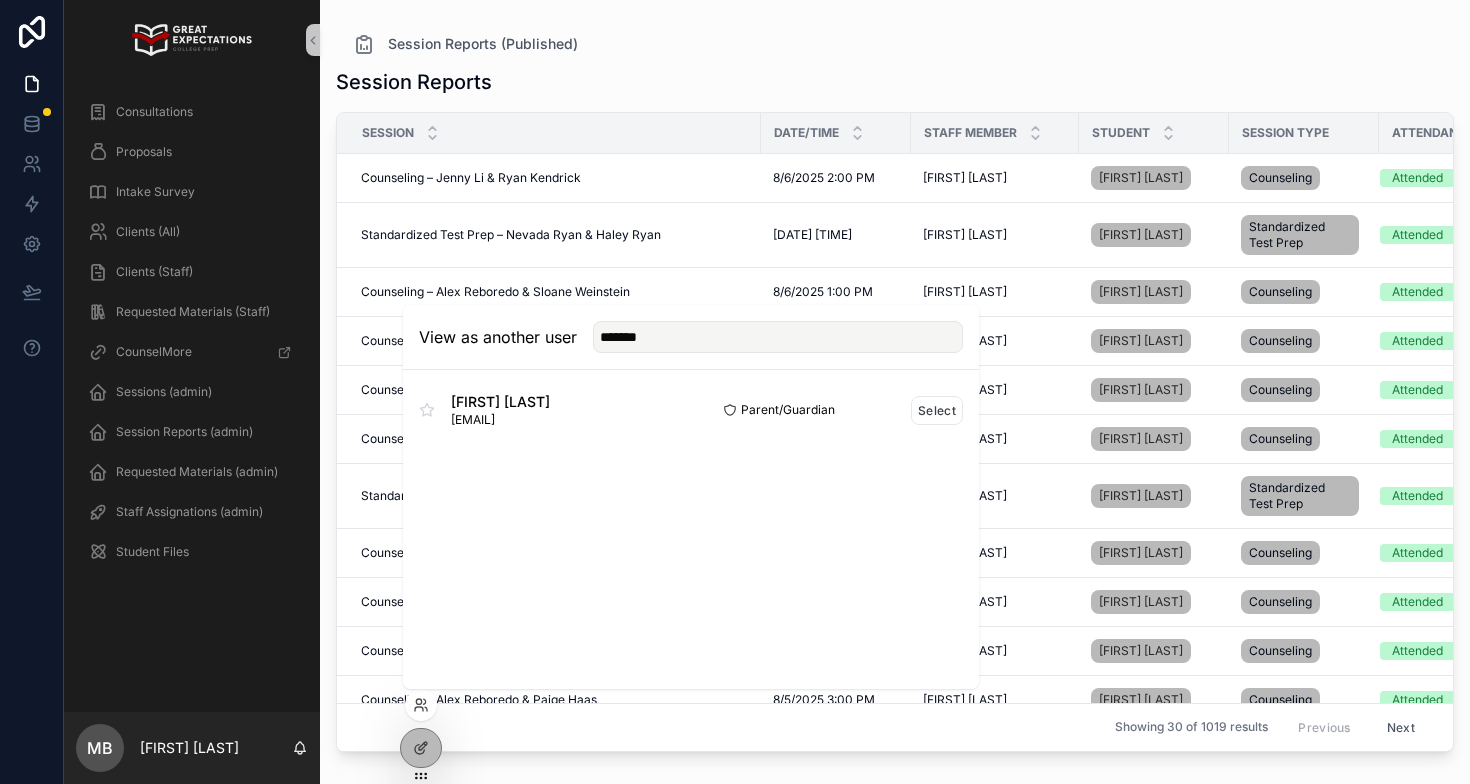 click on "[FIRST] [LAST] [EMAIL]" at bounding box center [555, 410] 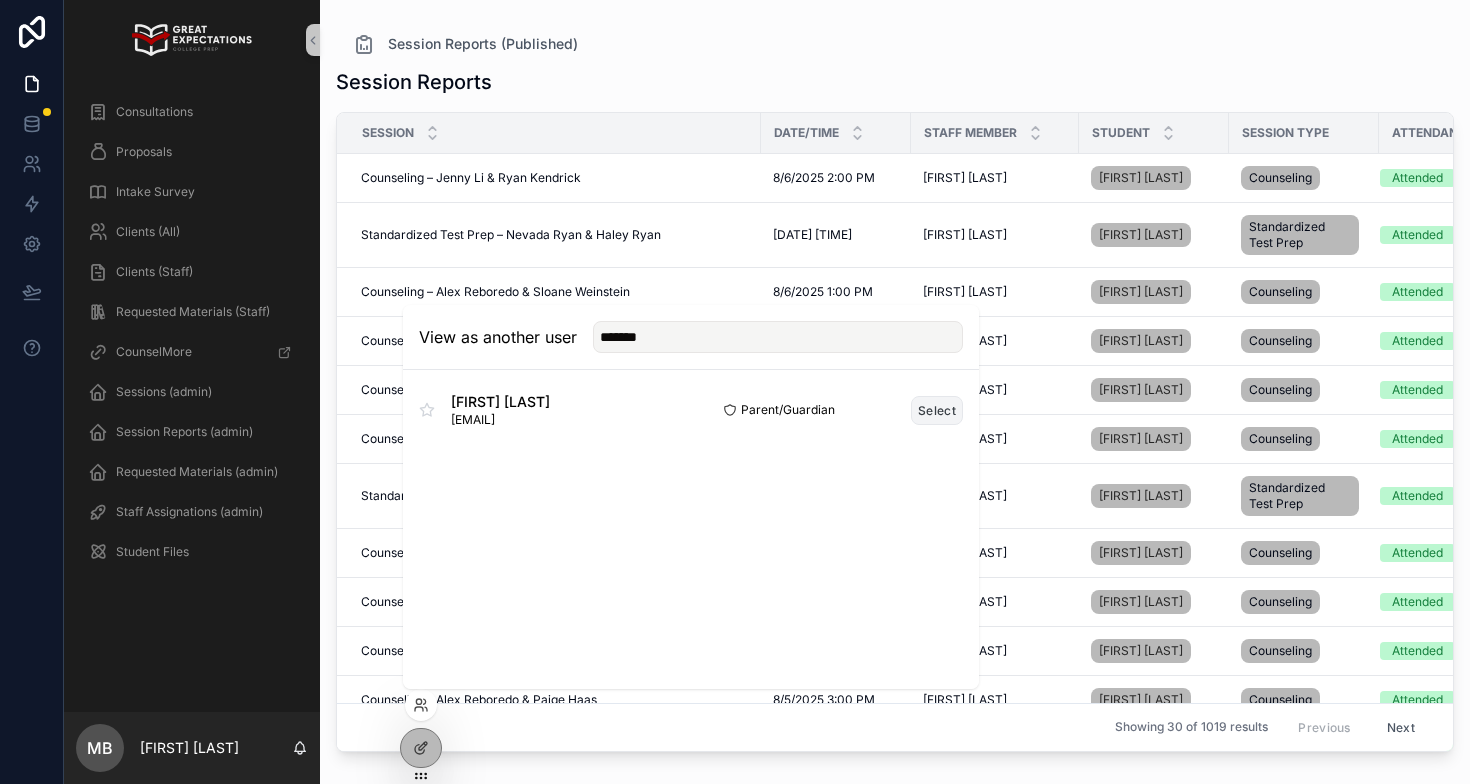 click on "Select" at bounding box center [937, 410] 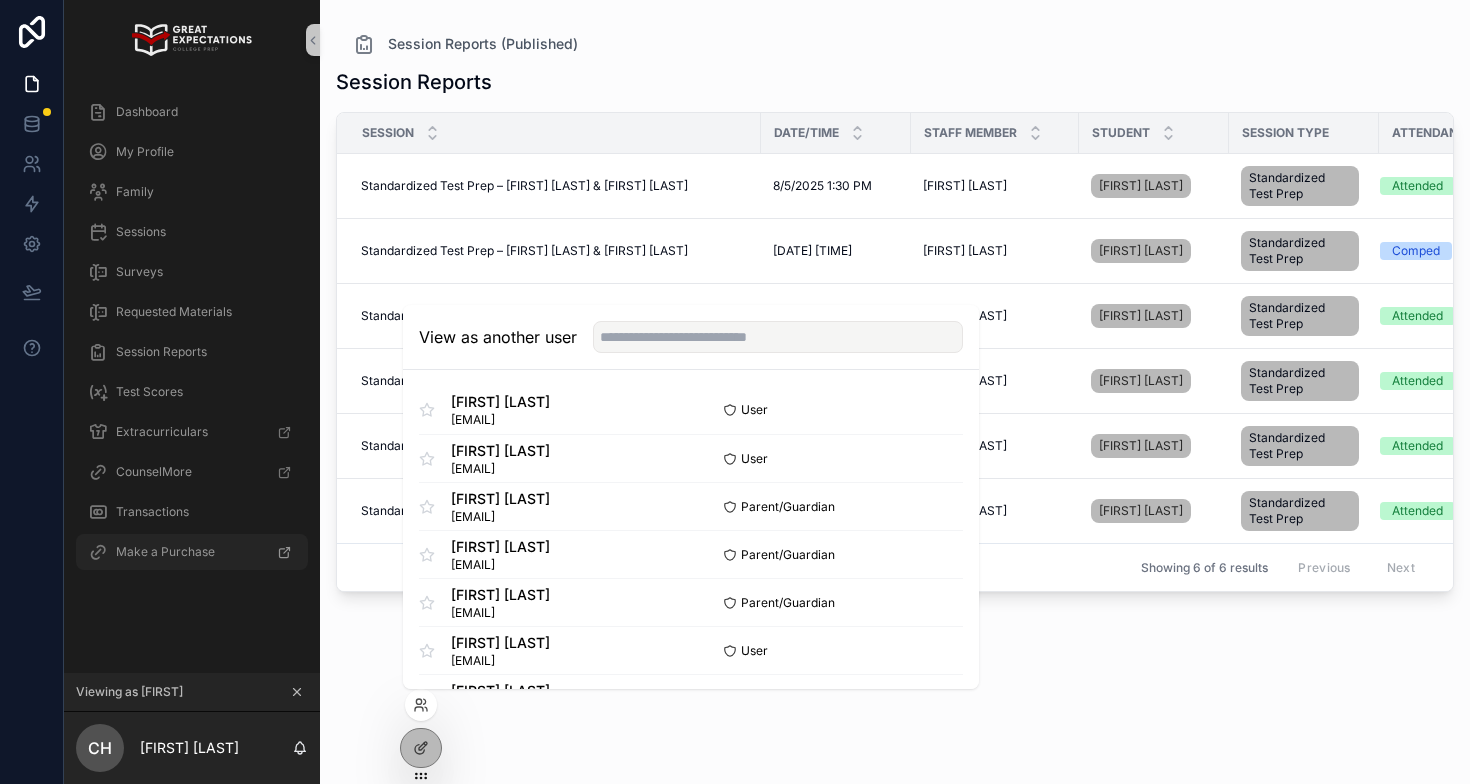 click on "Make a Purchase" at bounding box center (165, 552) 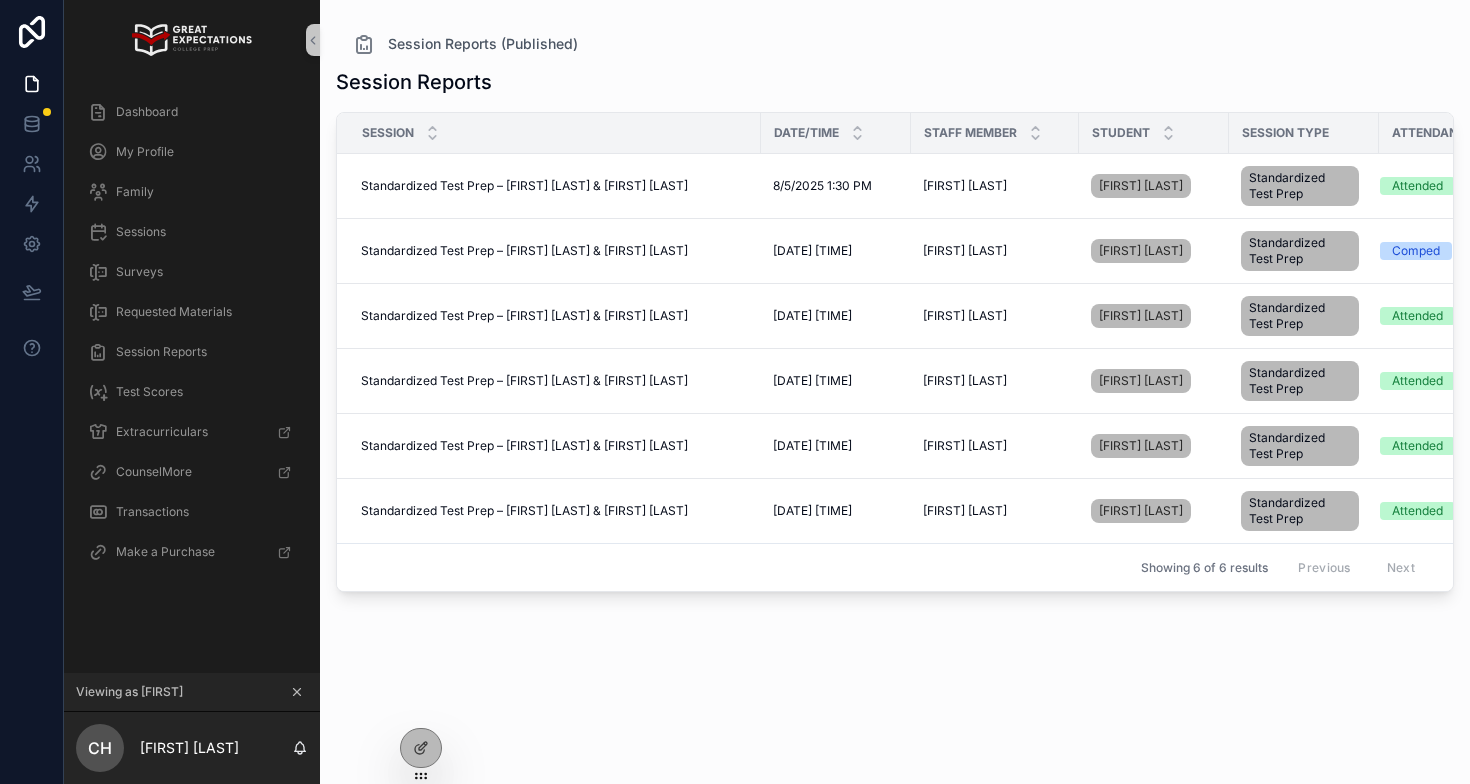click 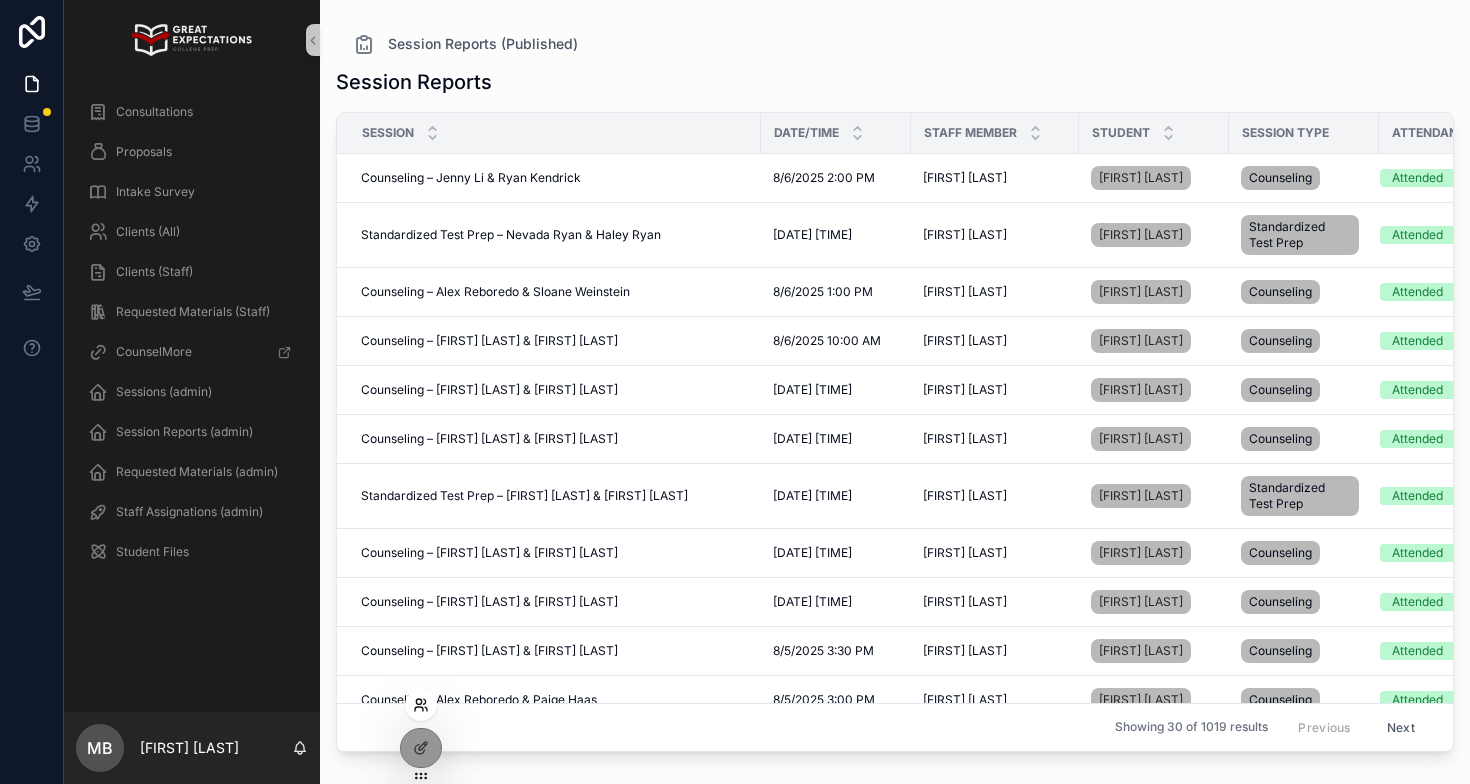 click 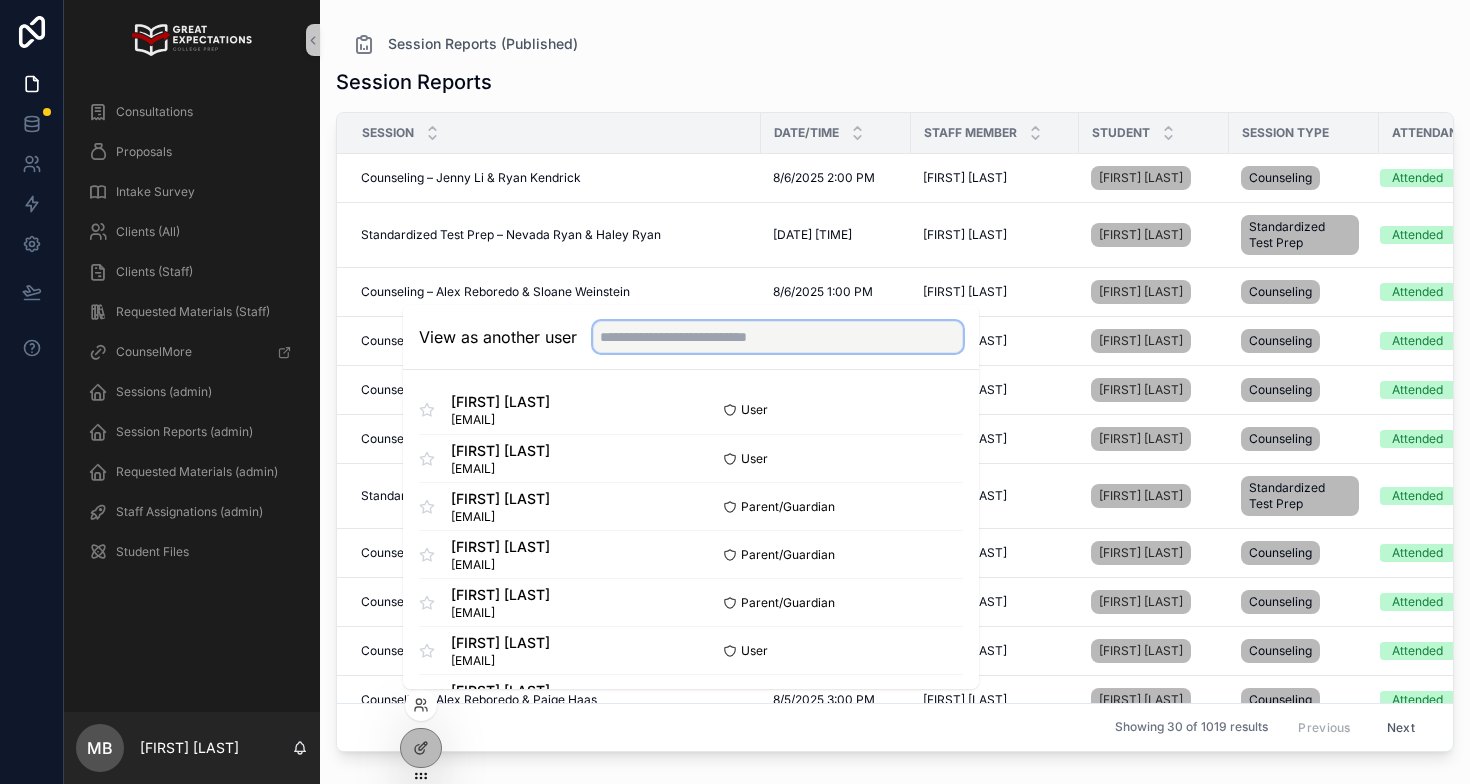 click at bounding box center [778, 337] 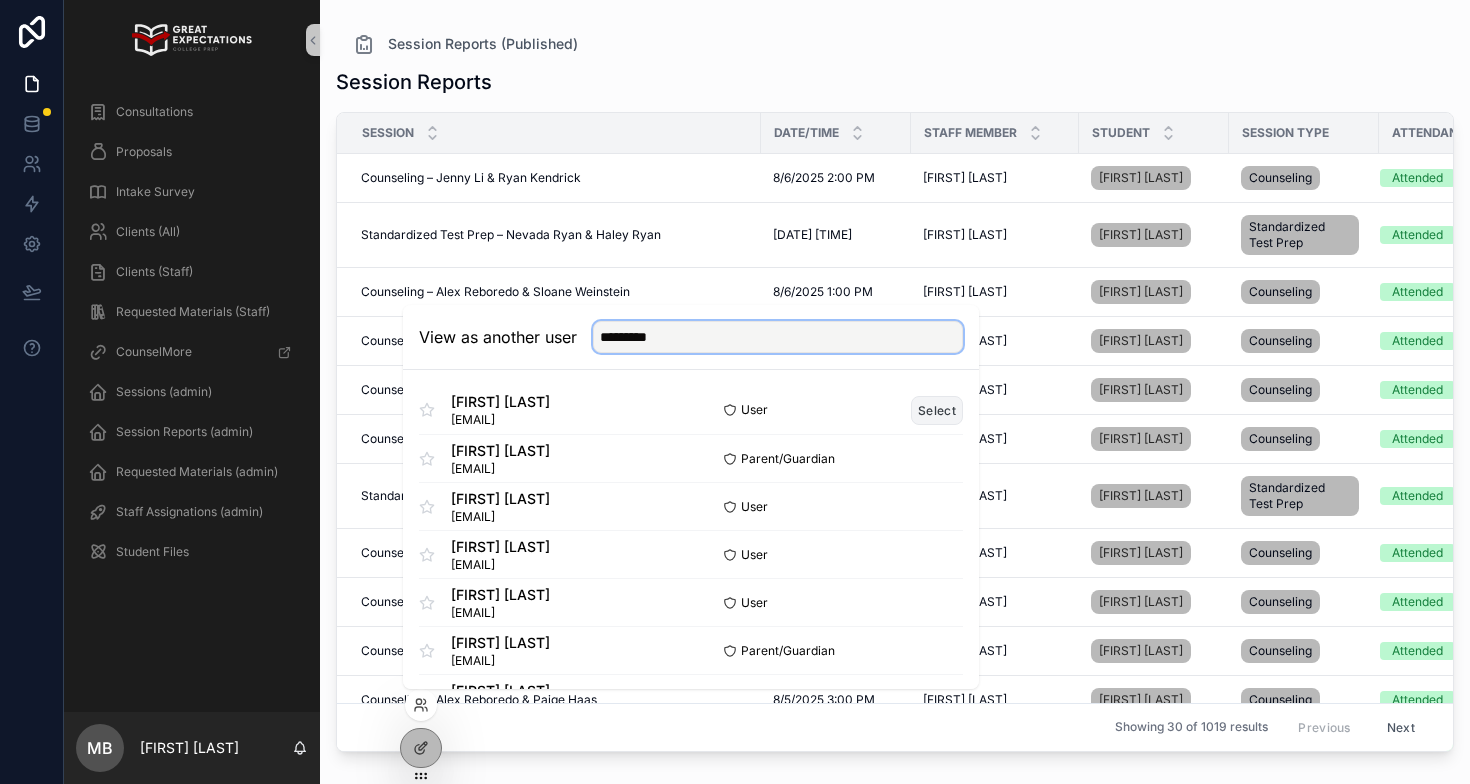 type on "*********" 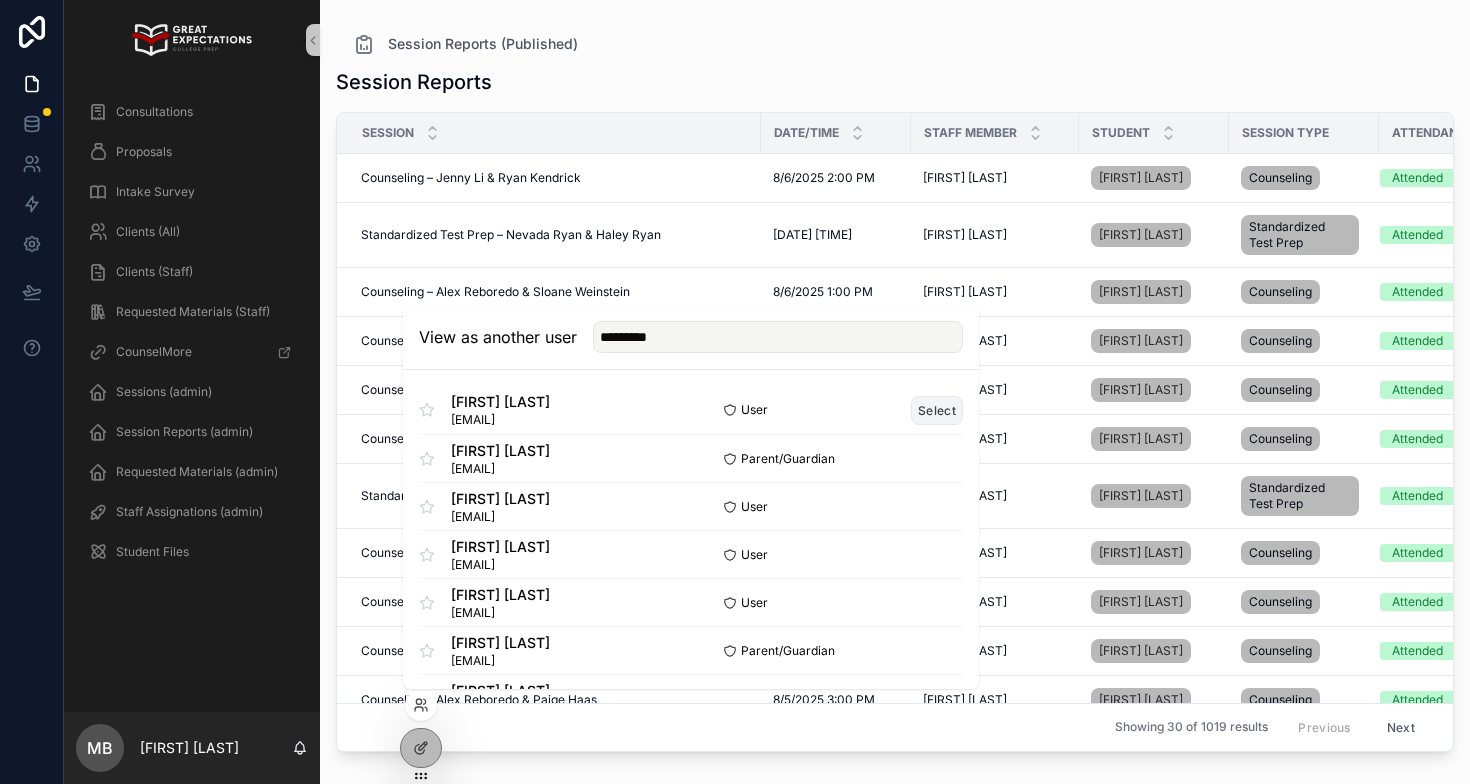 click on "Select" at bounding box center [937, 410] 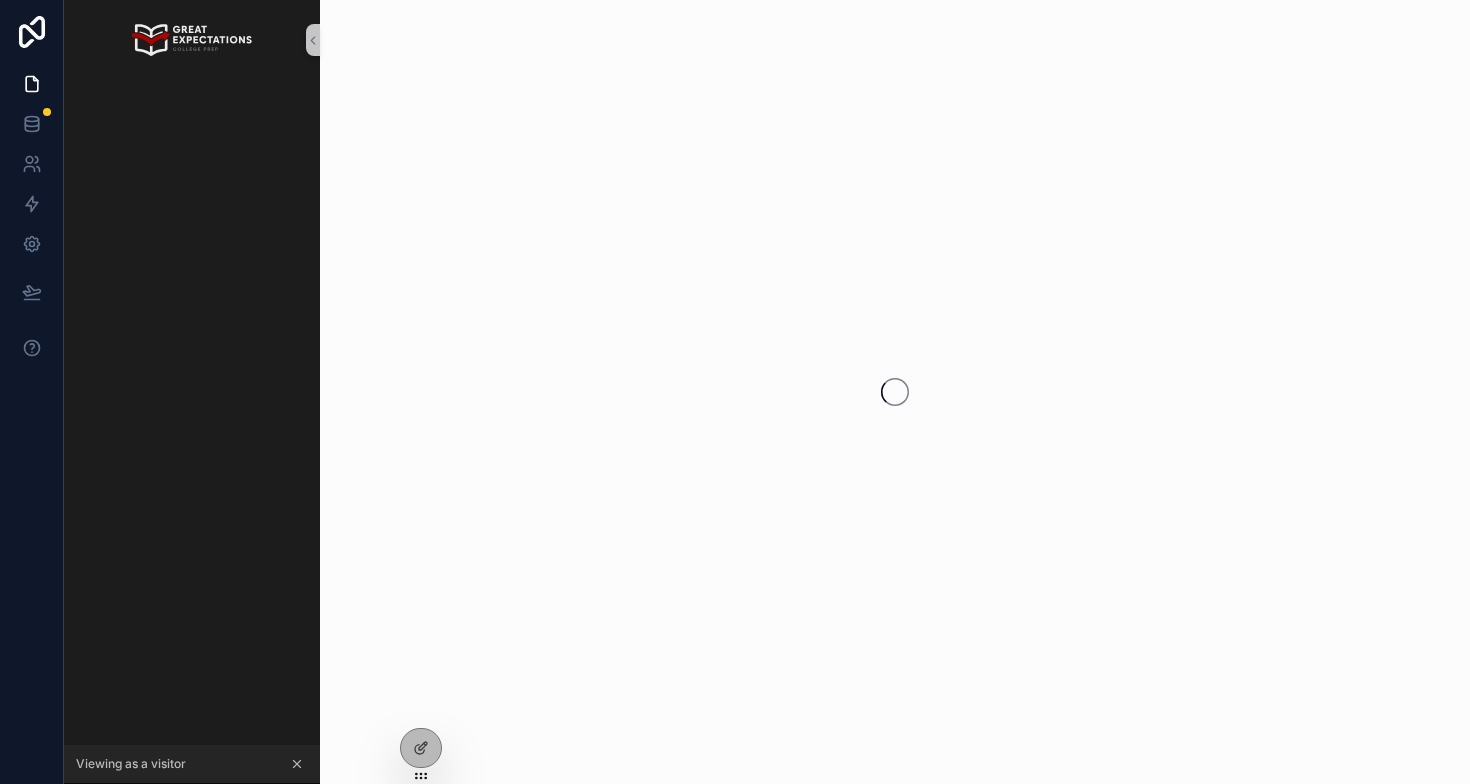 scroll, scrollTop: 0, scrollLeft: 0, axis: both 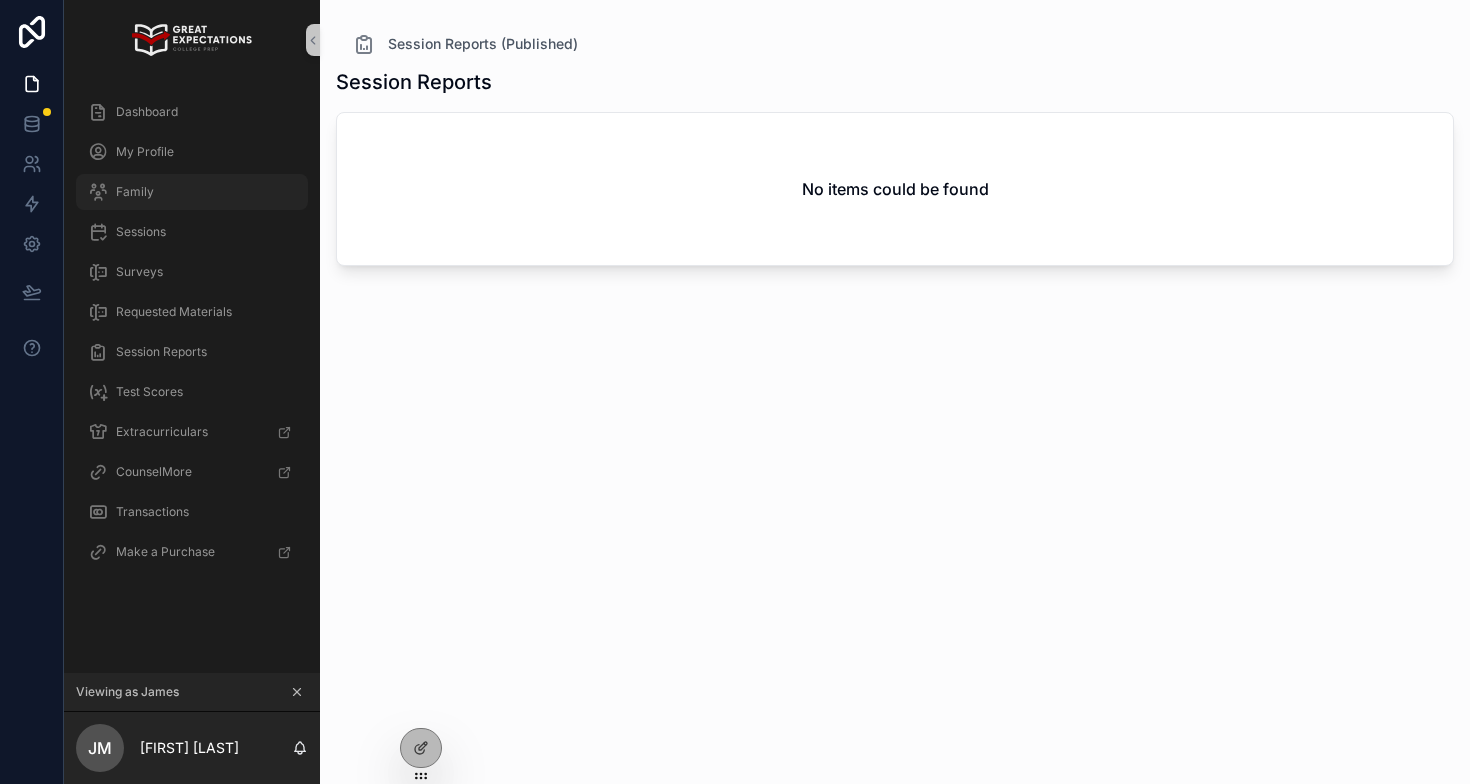 click on "Family" at bounding box center (135, 192) 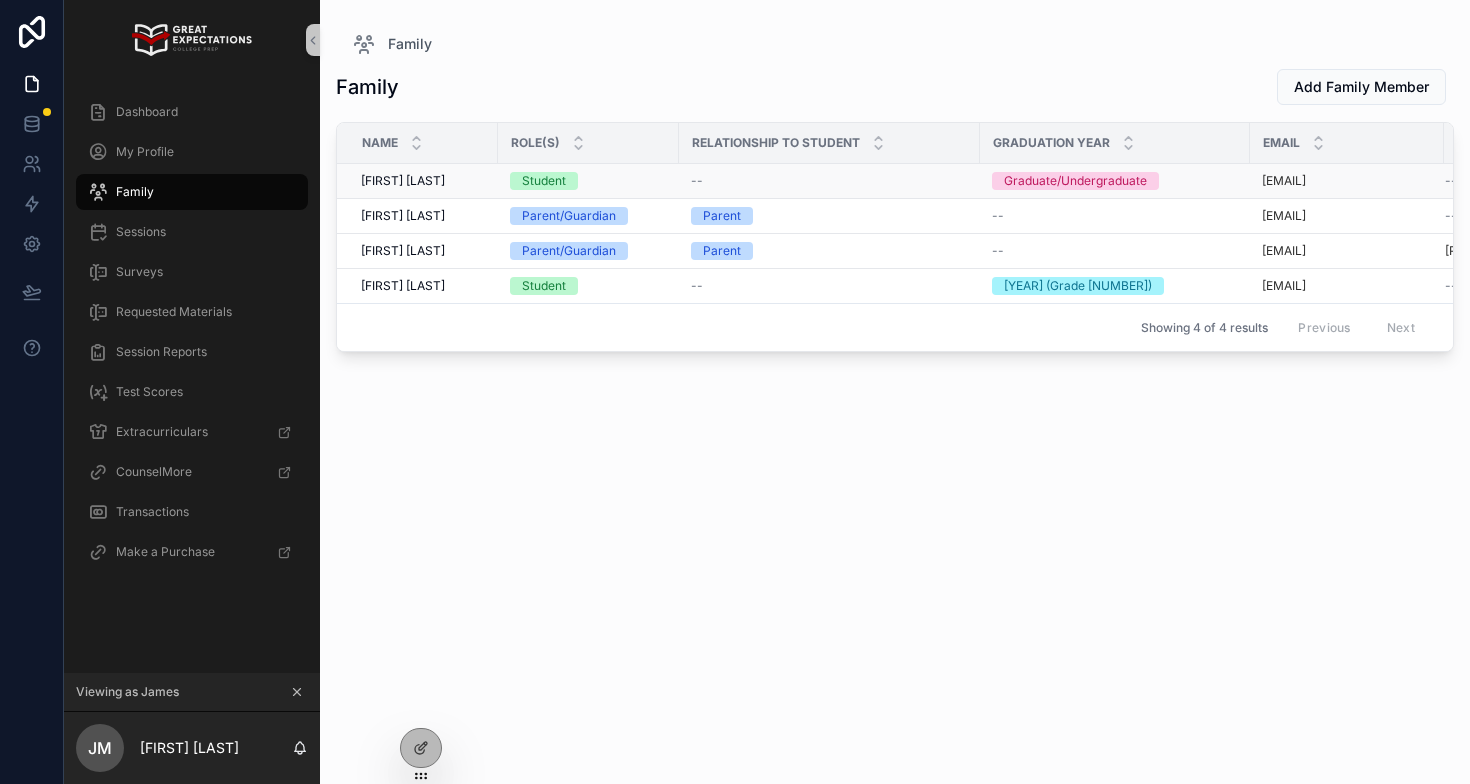 click on "[FIRST] [LAST]" at bounding box center [403, 181] 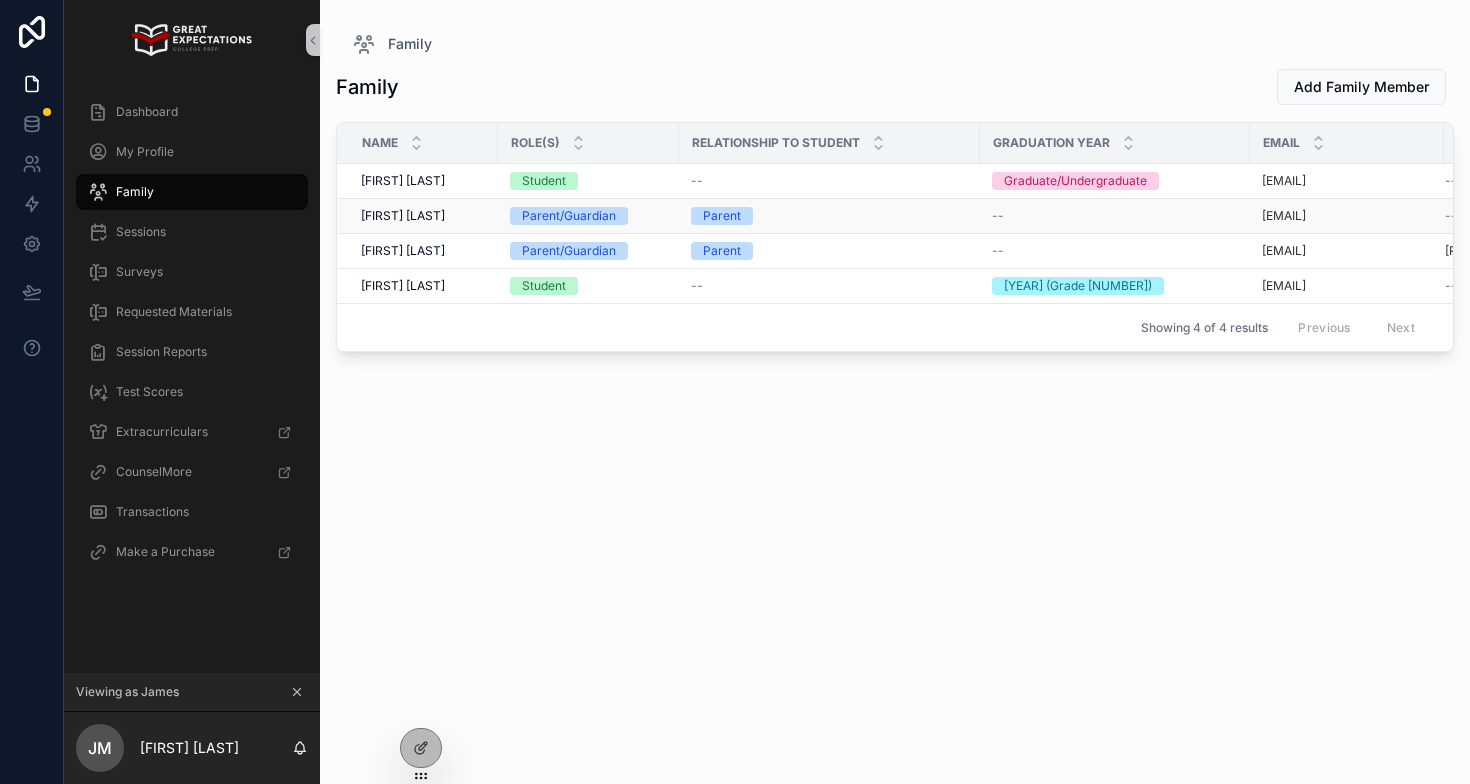 click on "[FIRST] [LAST]" at bounding box center [403, 216] 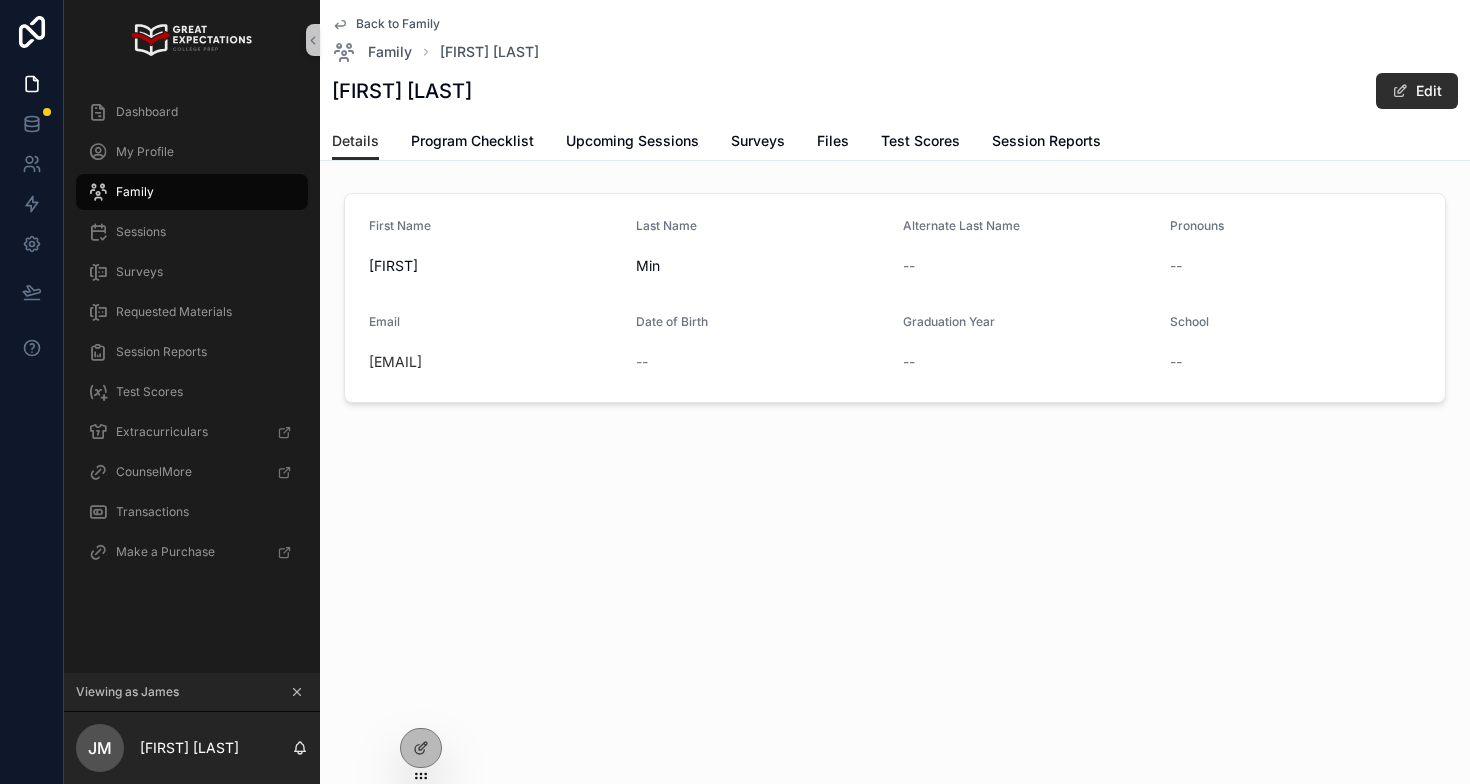 drag, startPoint x: 568, startPoint y: 372, endPoint x: 366, endPoint y: 366, distance: 202.0891 